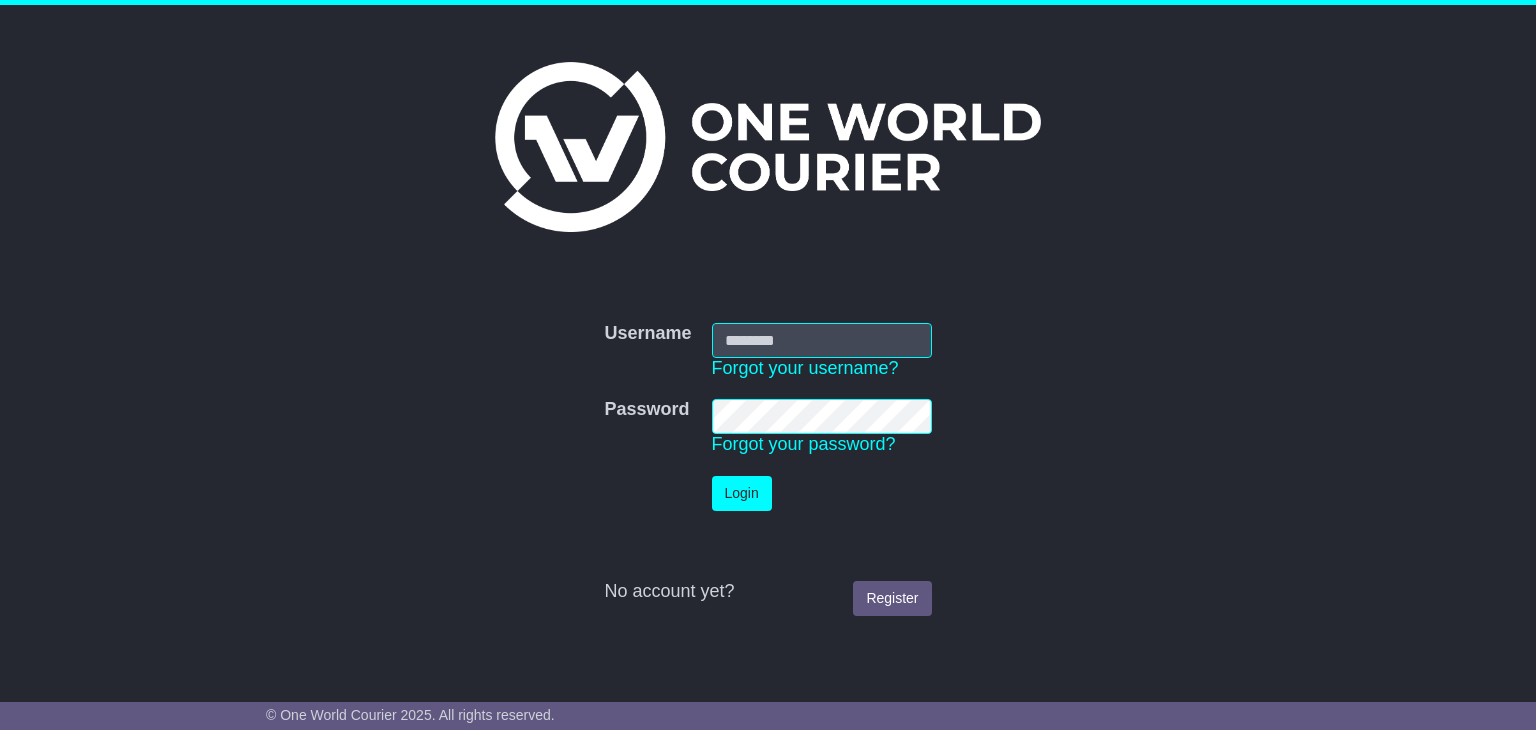scroll, scrollTop: 0, scrollLeft: 0, axis: both 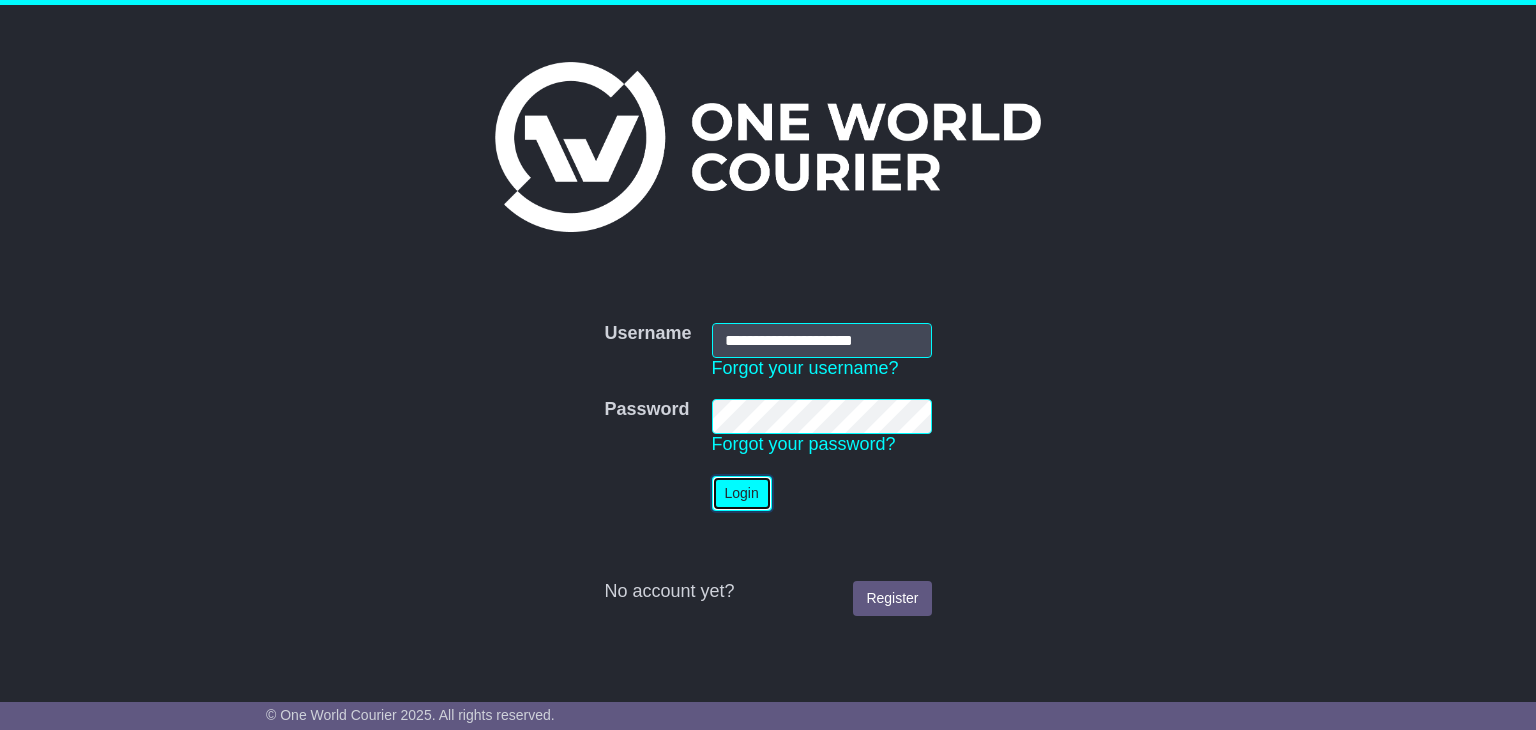 drag, startPoint x: 746, startPoint y: 498, endPoint x: 731, endPoint y: 486, distance: 19.209373 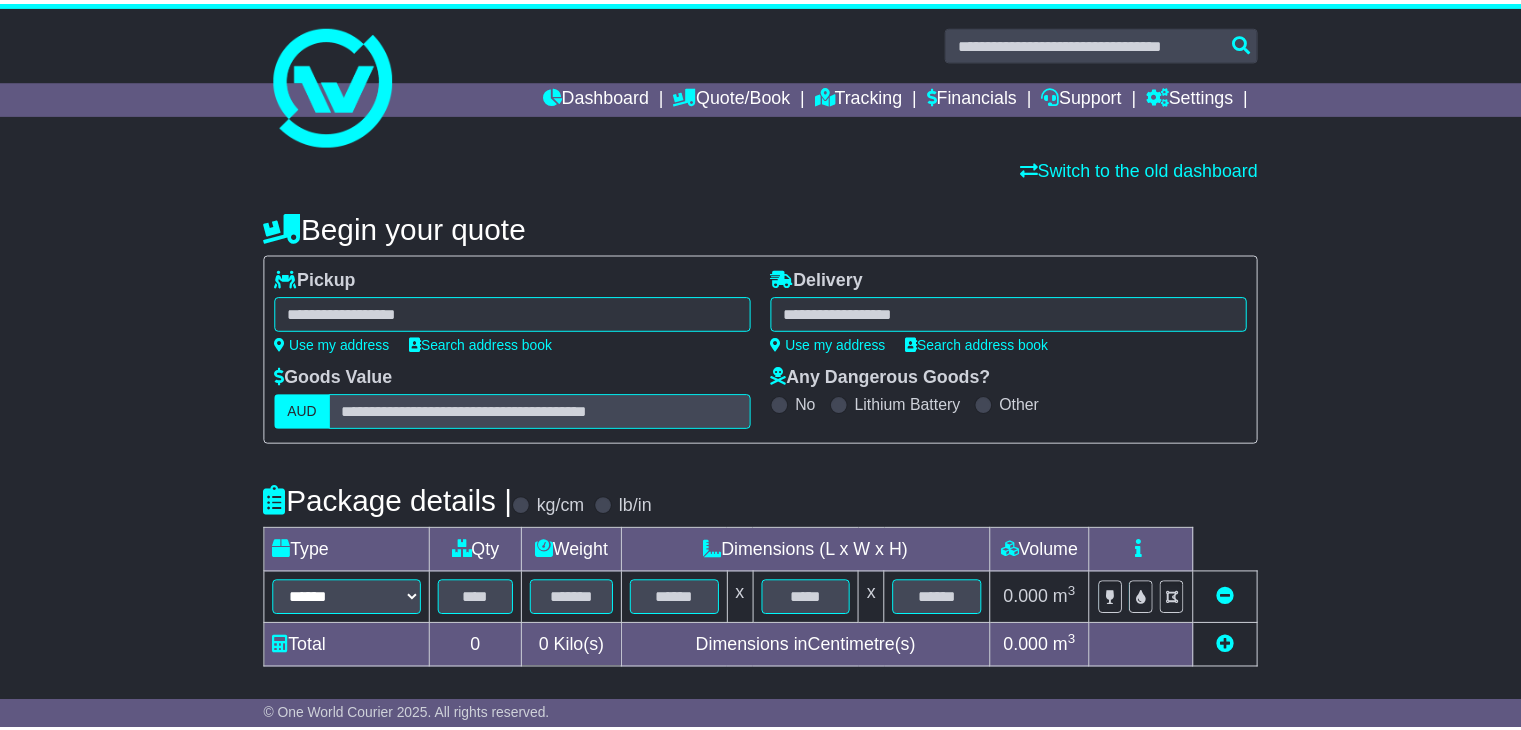 scroll, scrollTop: 0, scrollLeft: 0, axis: both 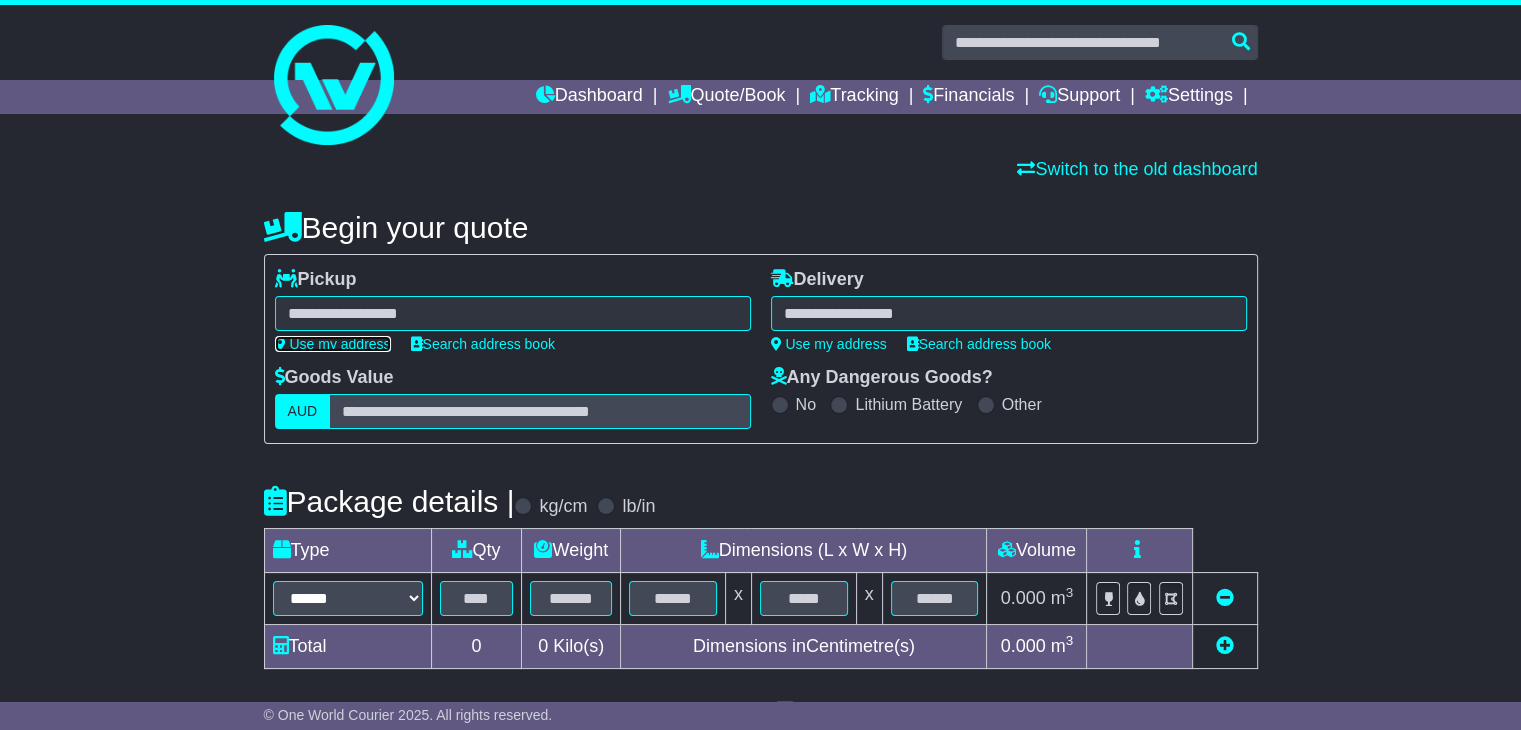 click on "Use my address" at bounding box center (333, 344) 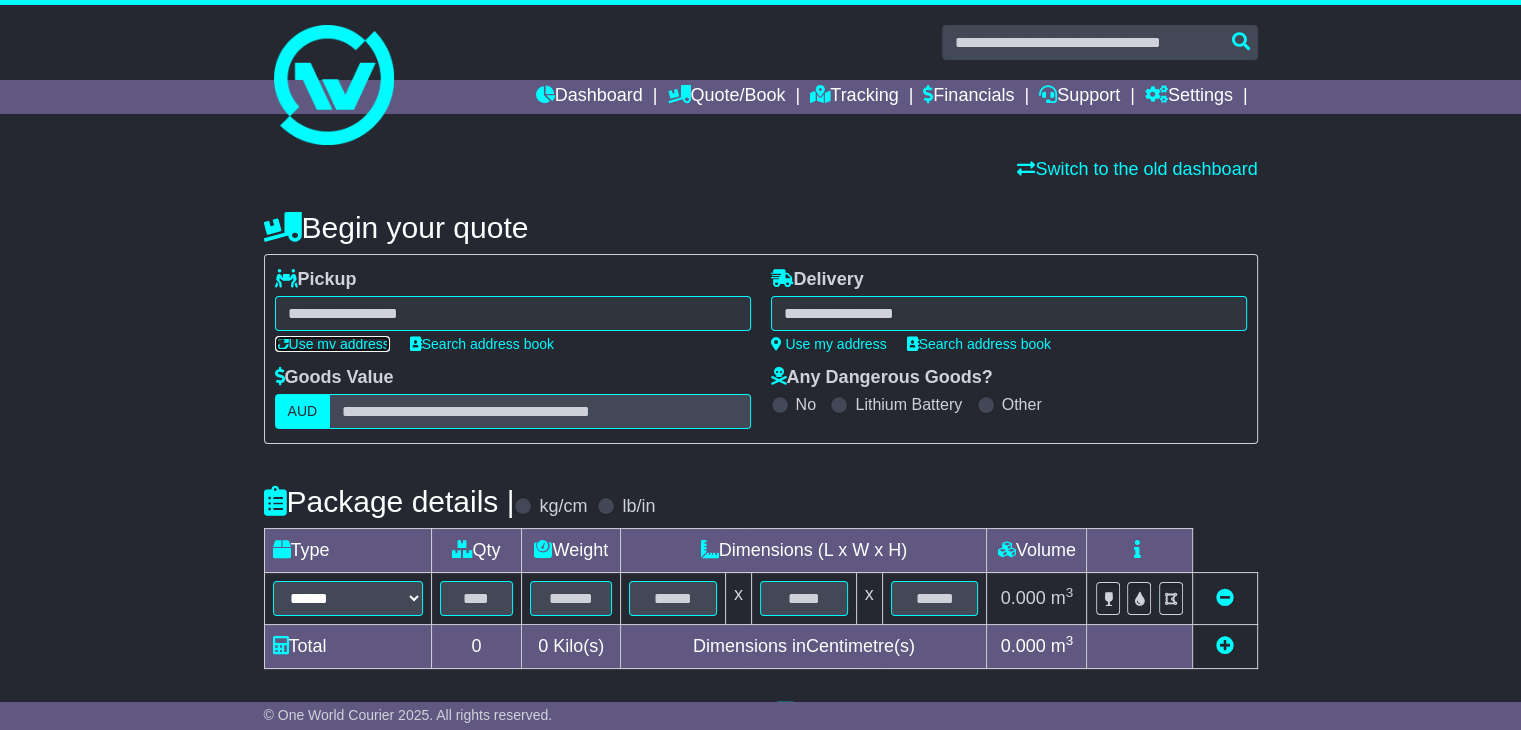 type on "**********" 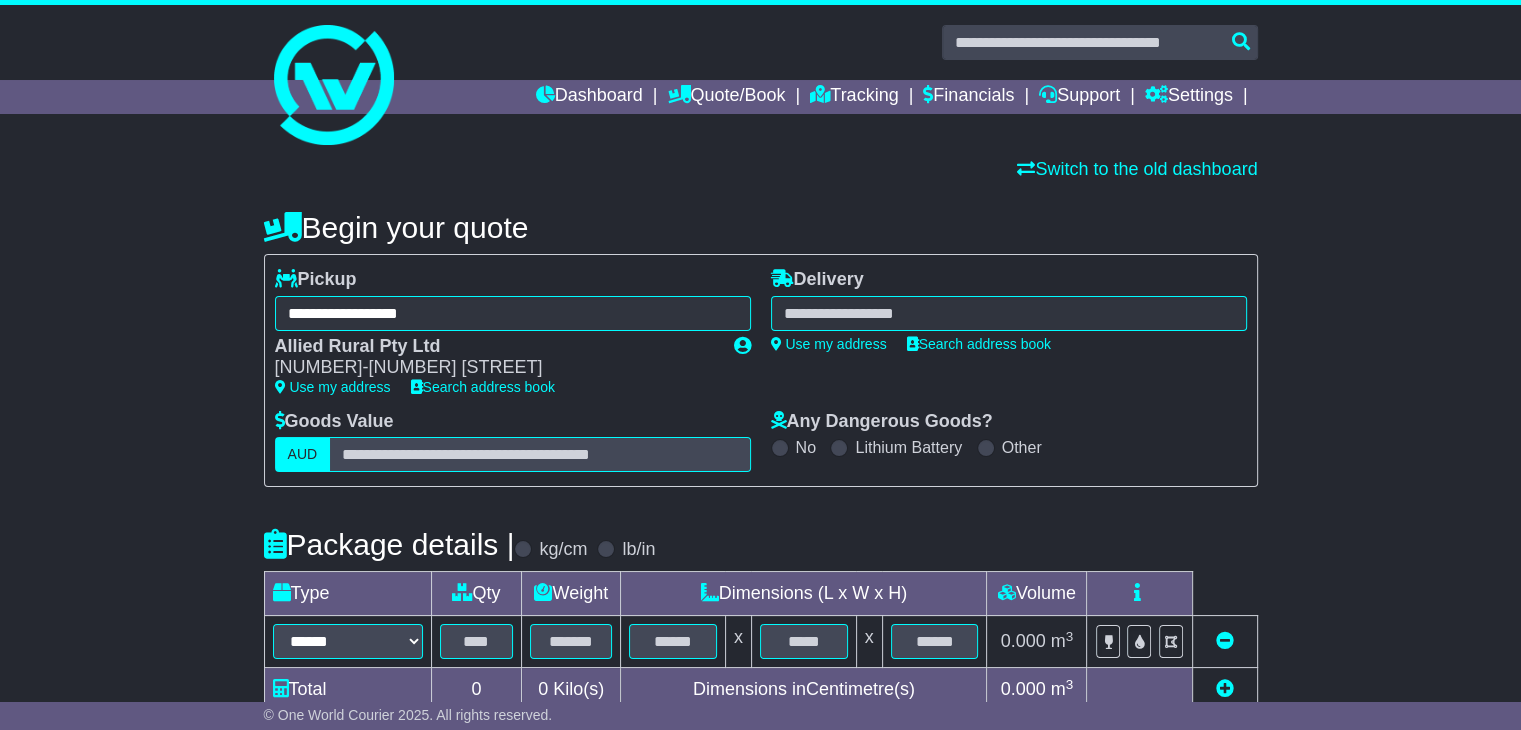 click at bounding box center [1009, 313] 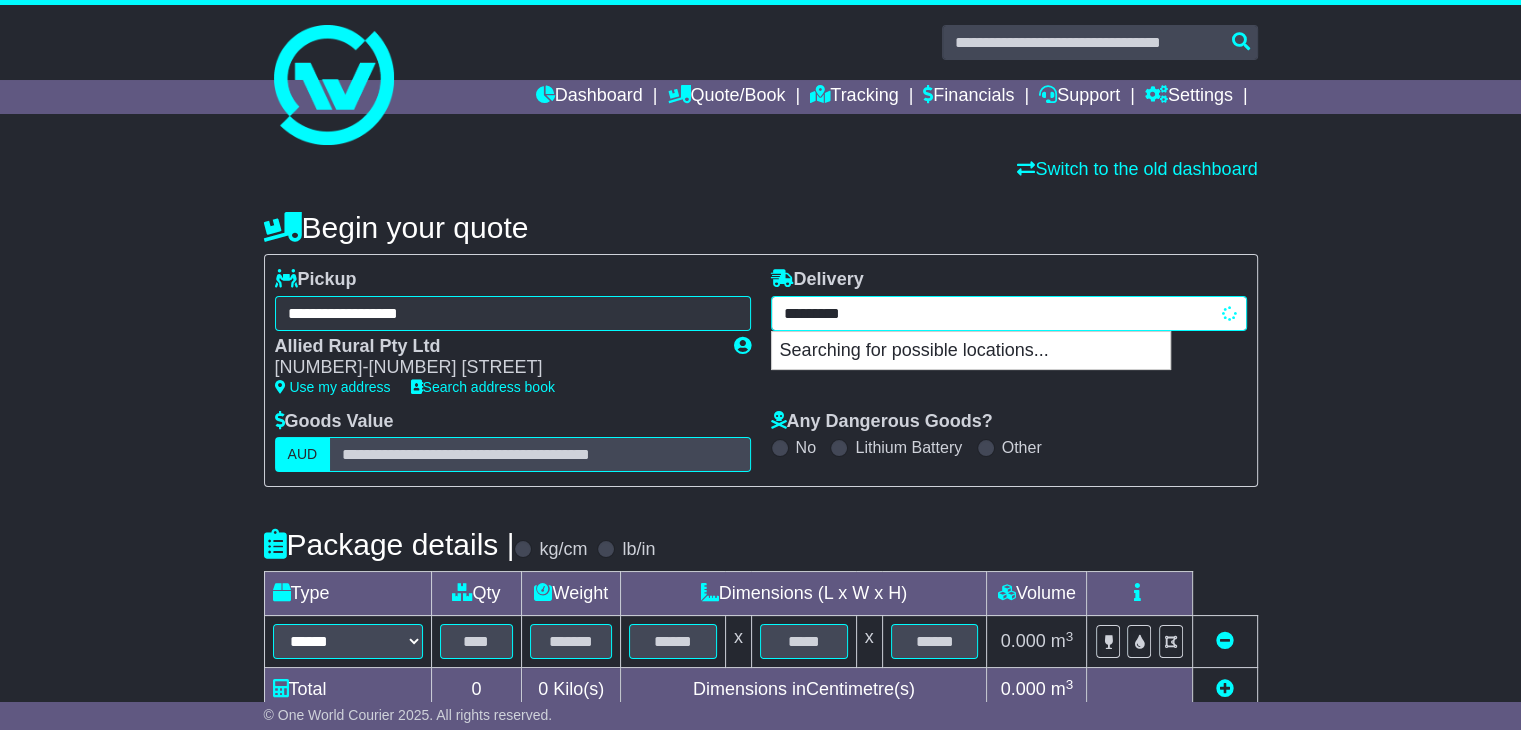 type on "**********" 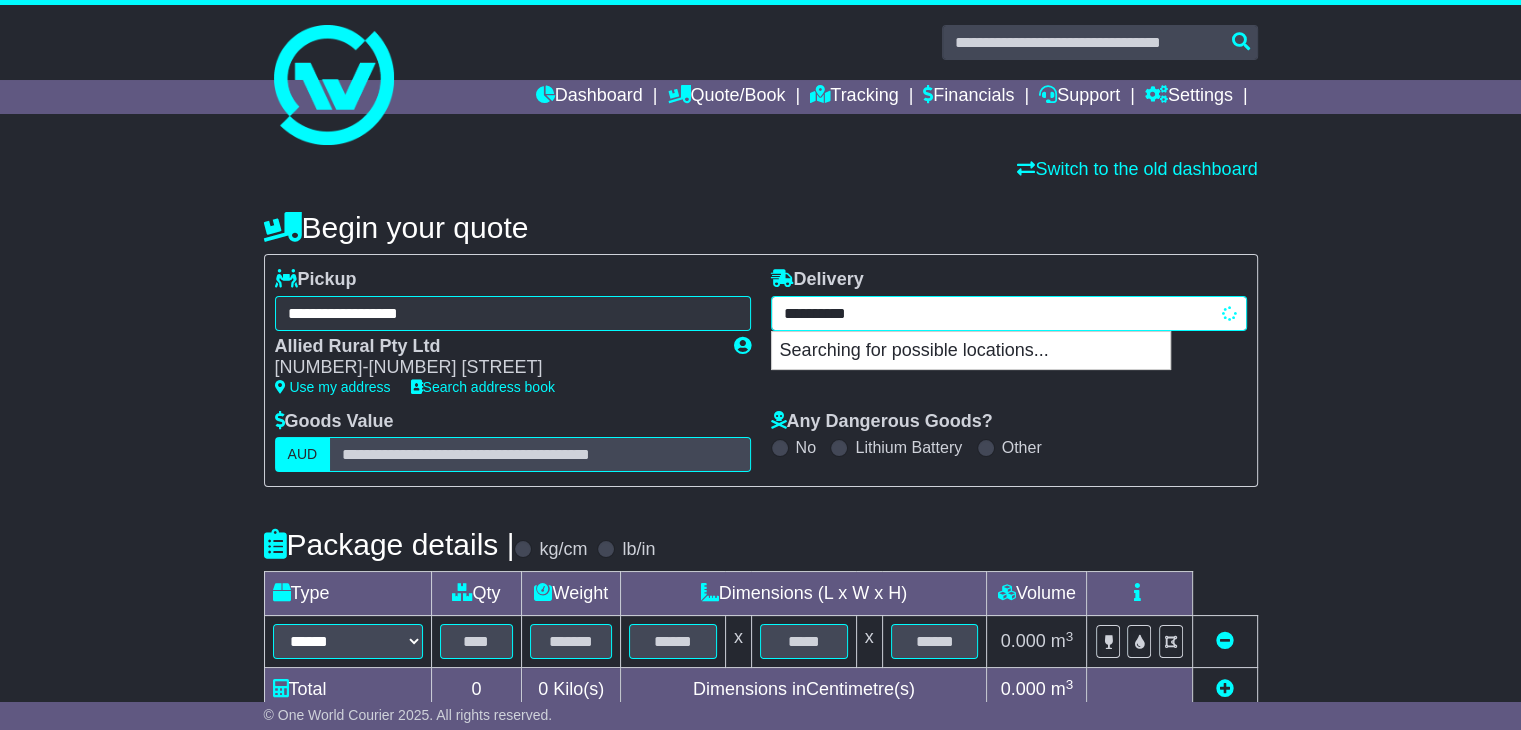 type on "**********" 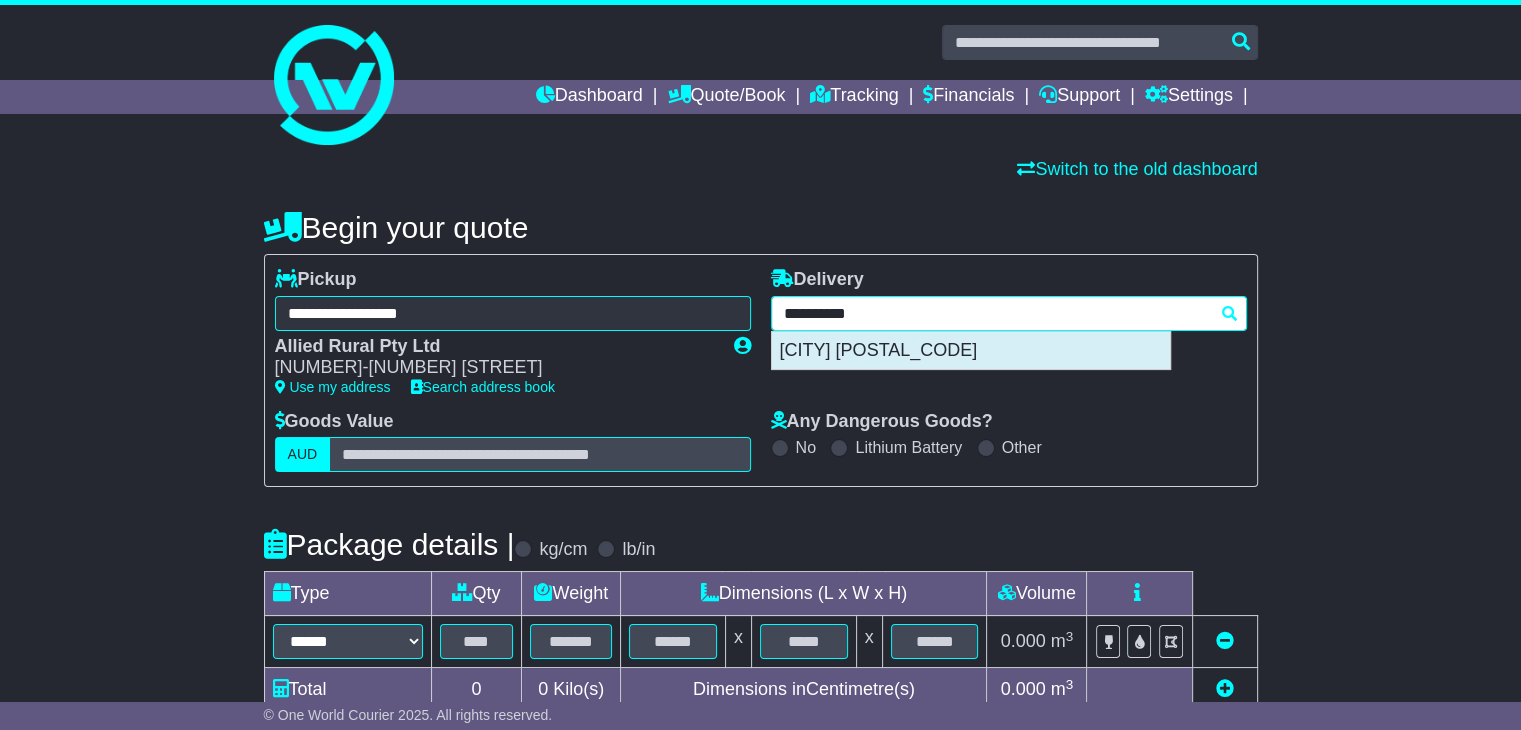 click on "[CITY] [POSTAL_CODE]" at bounding box center [971, 351] 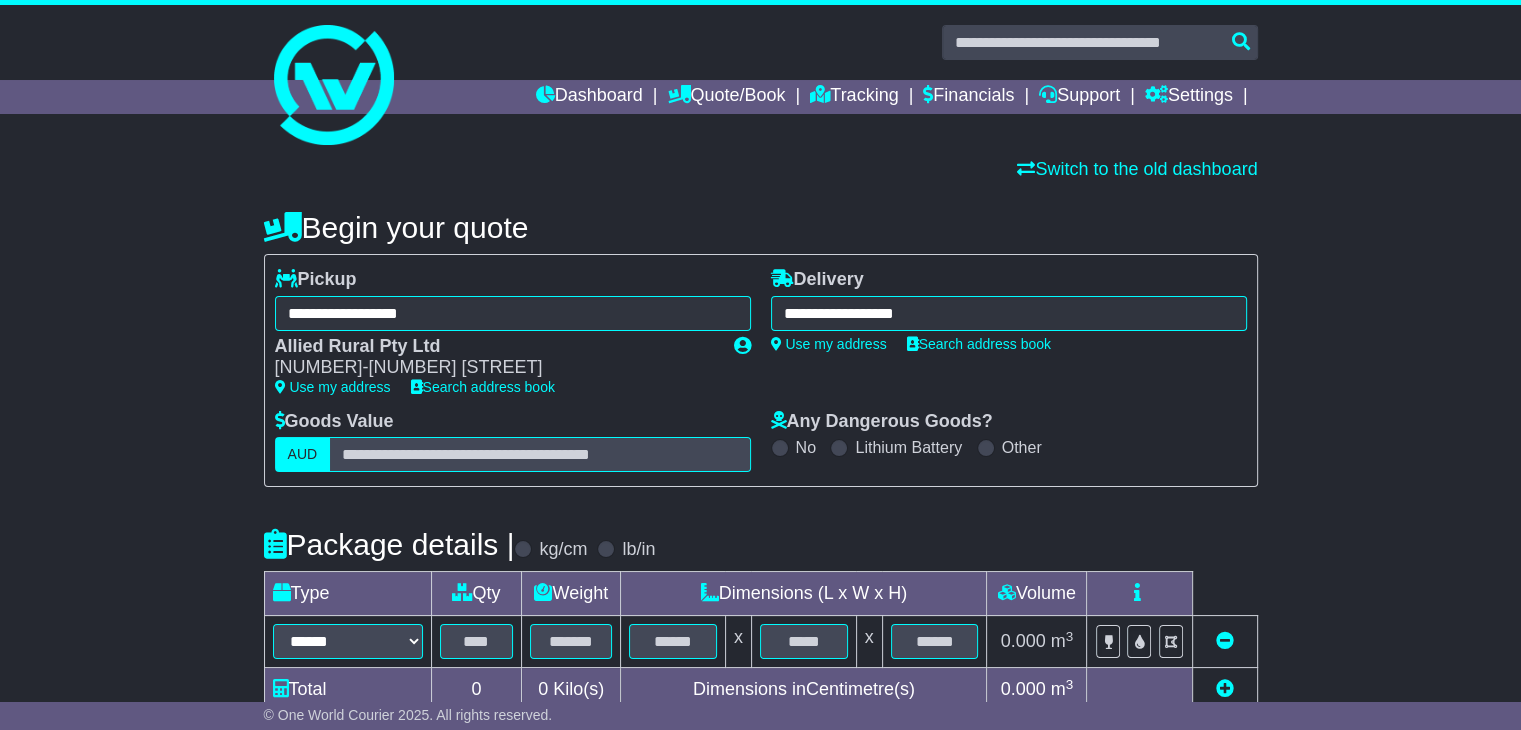 type on "**********" 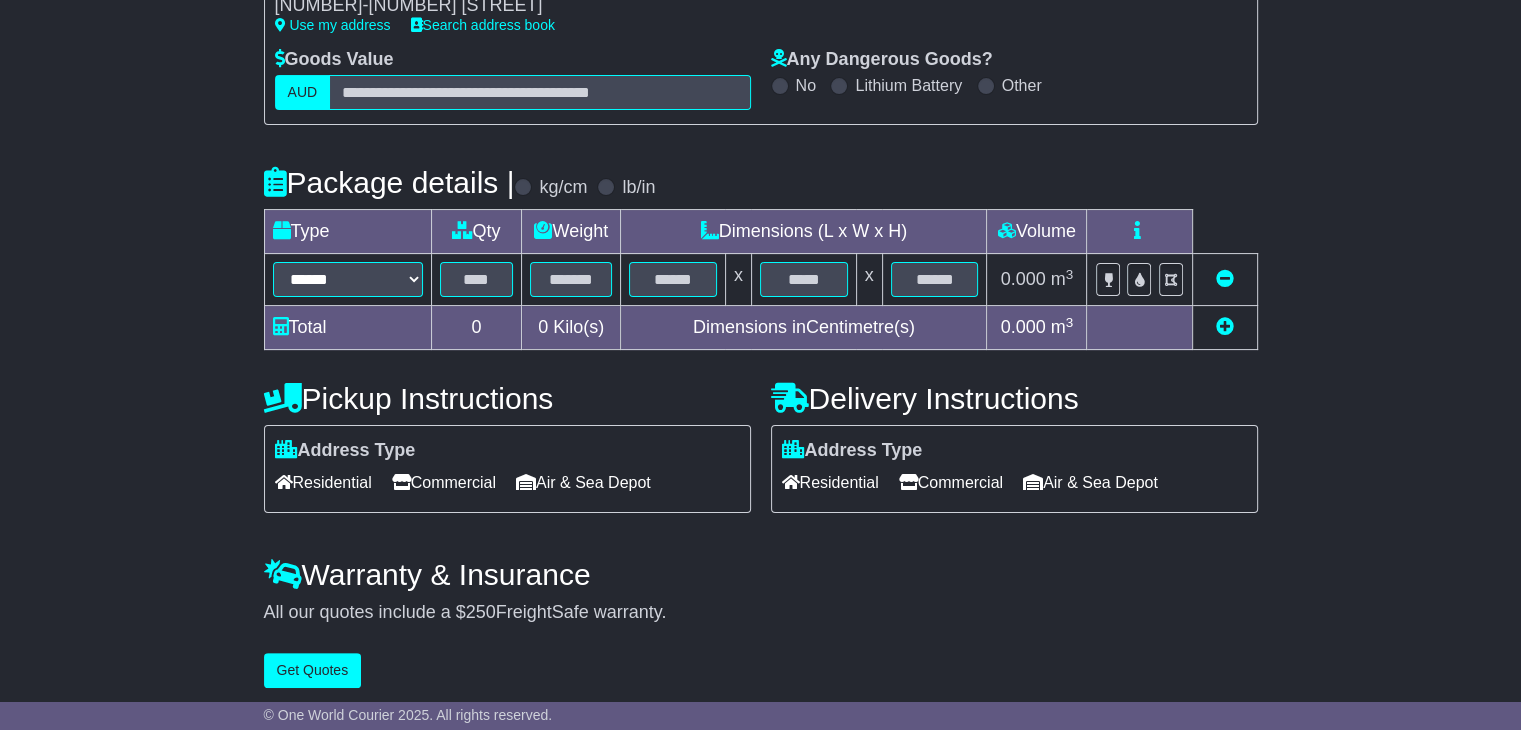 scroll, scrollTop: 368, scrollLeft: 0, axis: vertical 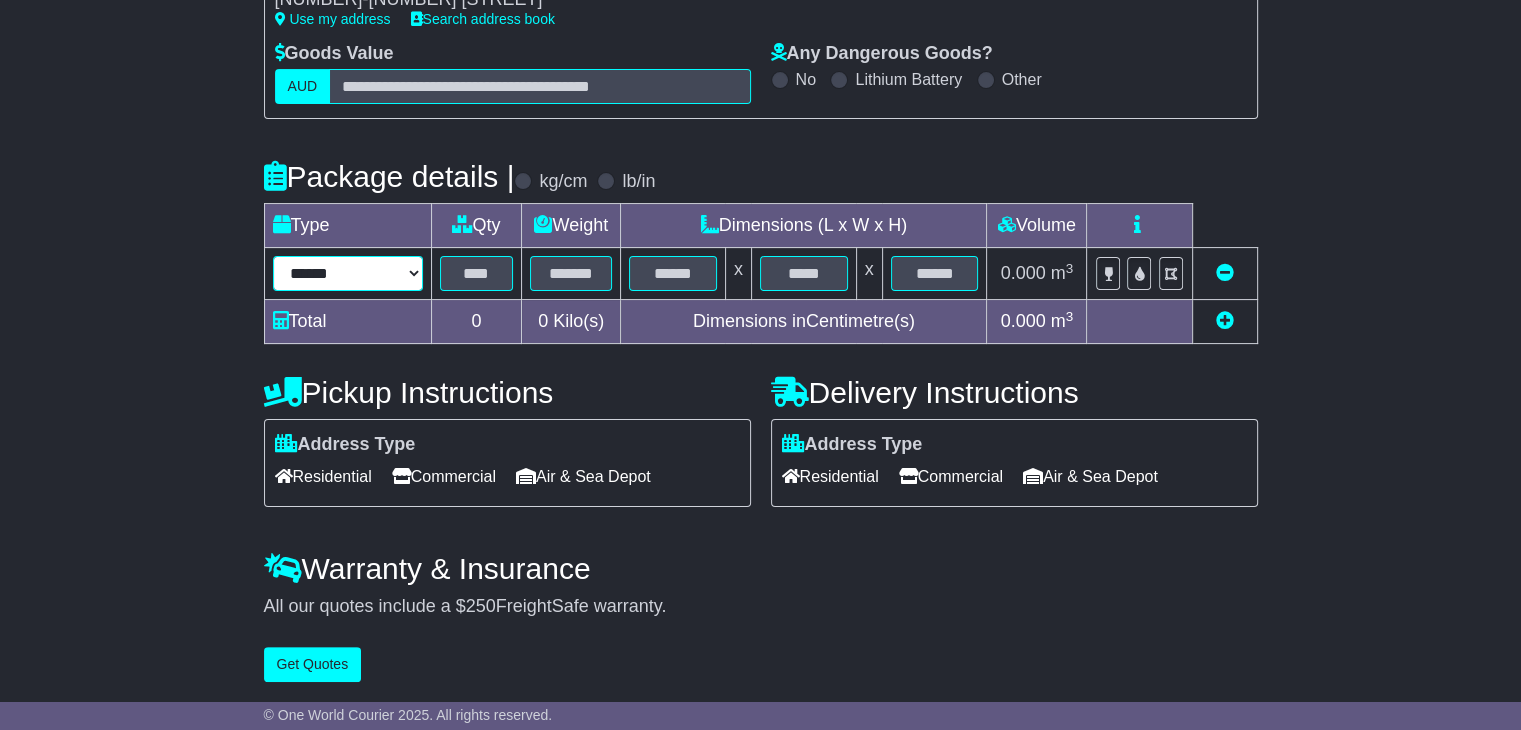 click on "****** ****** *** ******** ***** **** **** ****** *** *******" at bounding box center [348, 273] 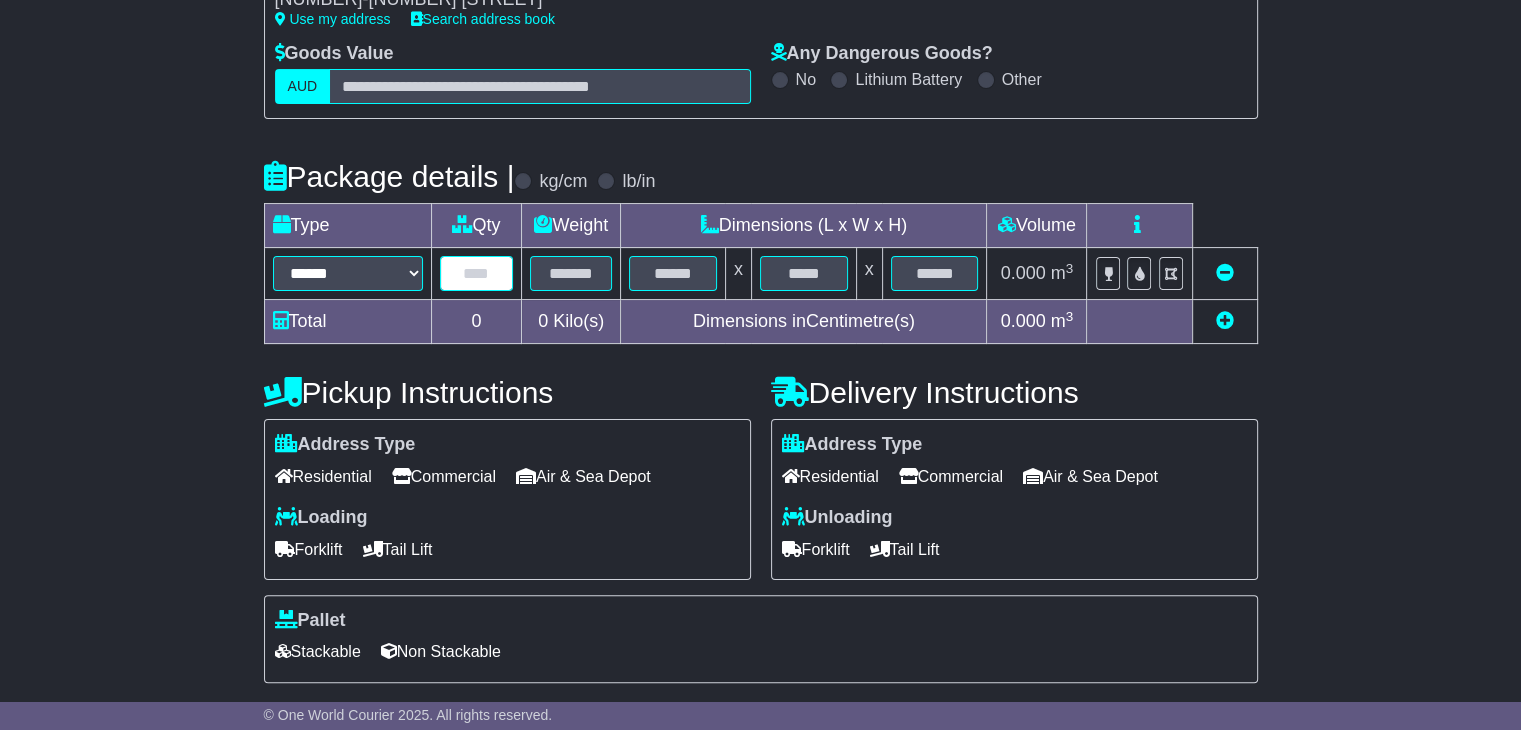 click at bounding box center (477, 273) 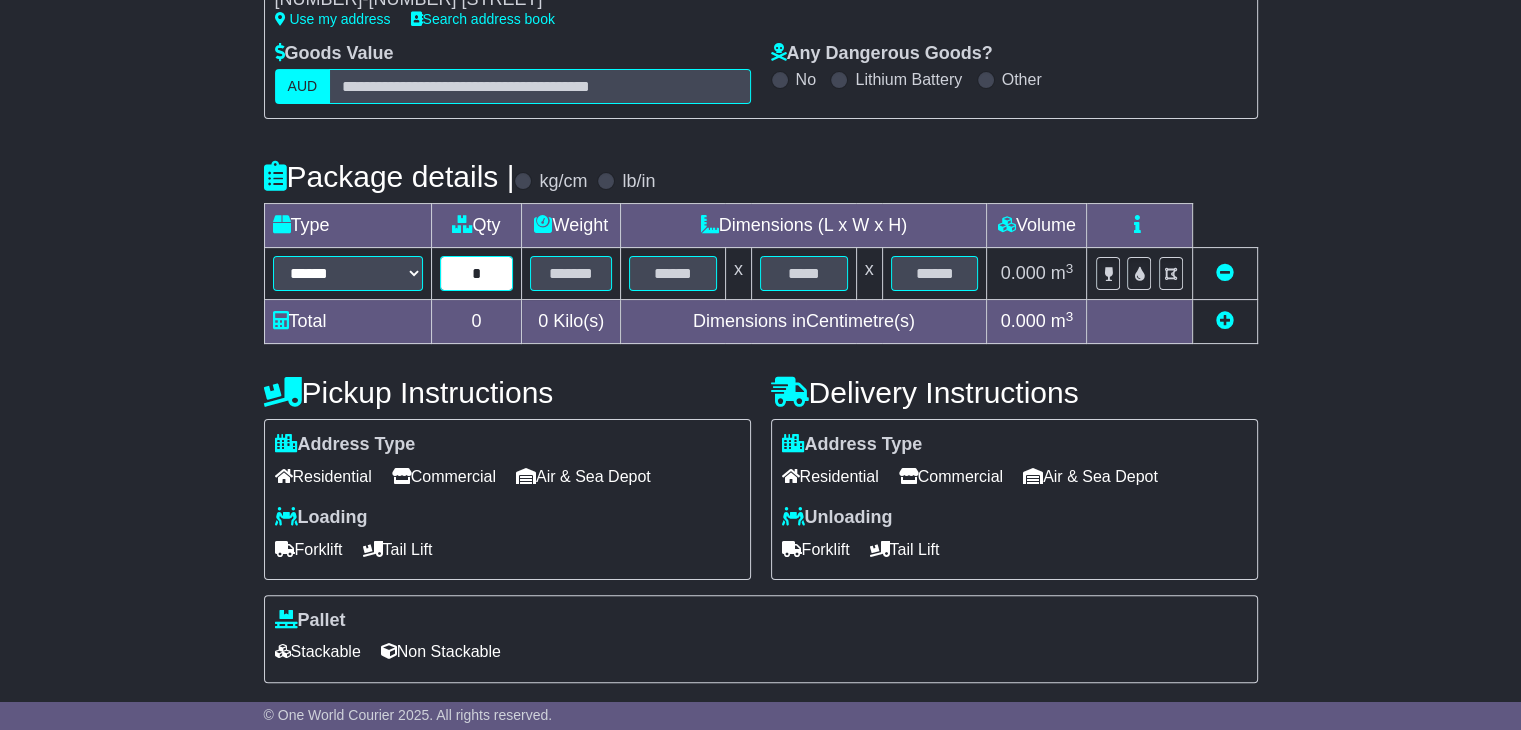 type on "*" 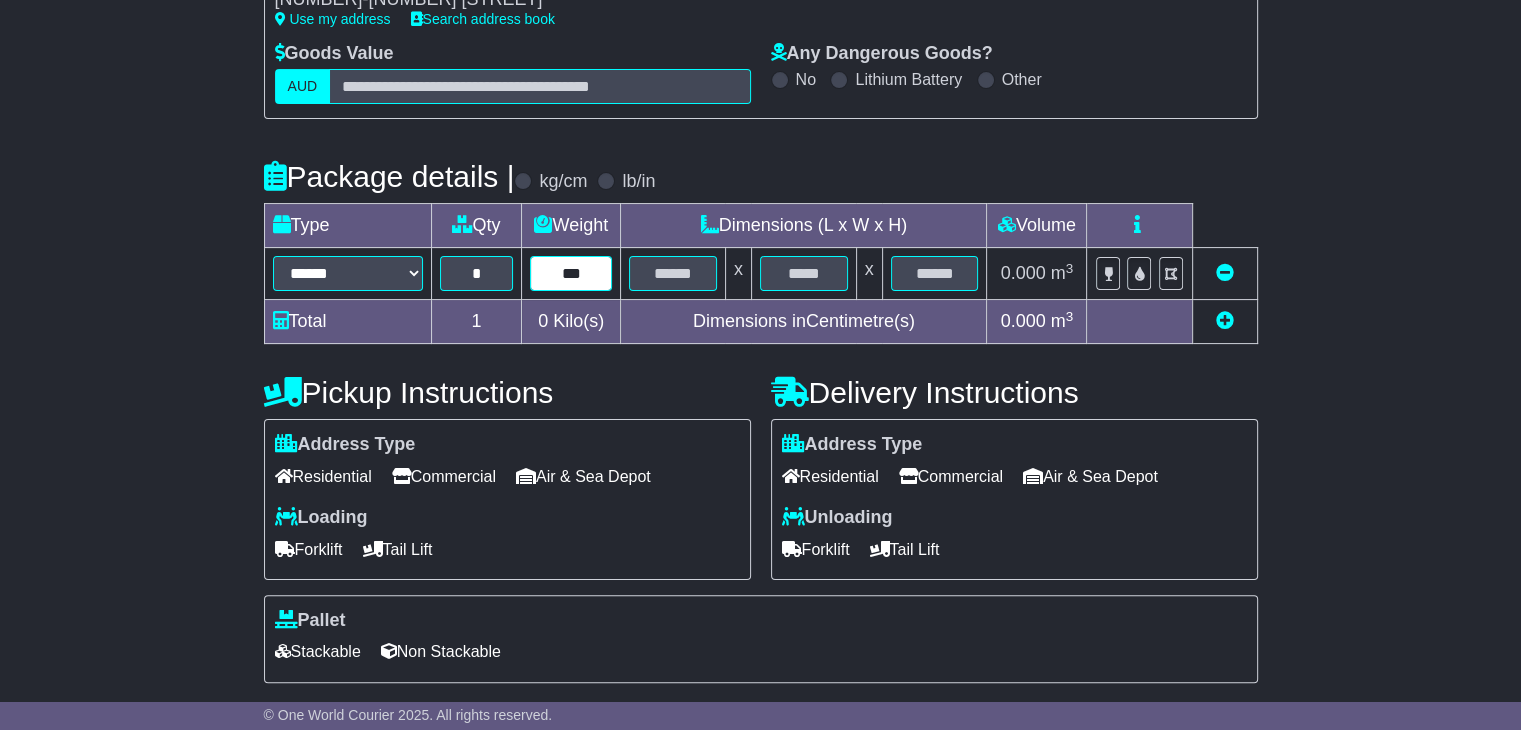 type on "***" 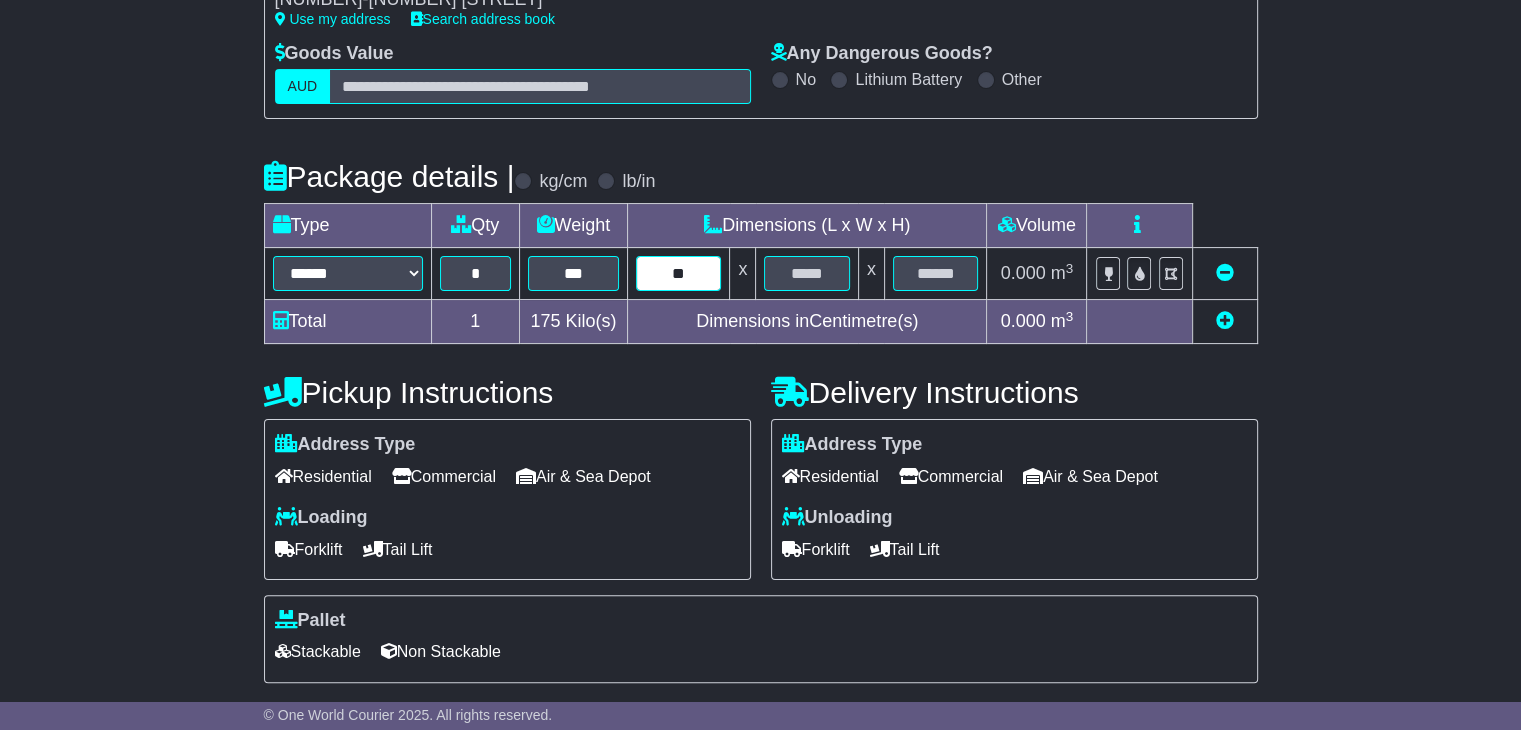 type on "**" 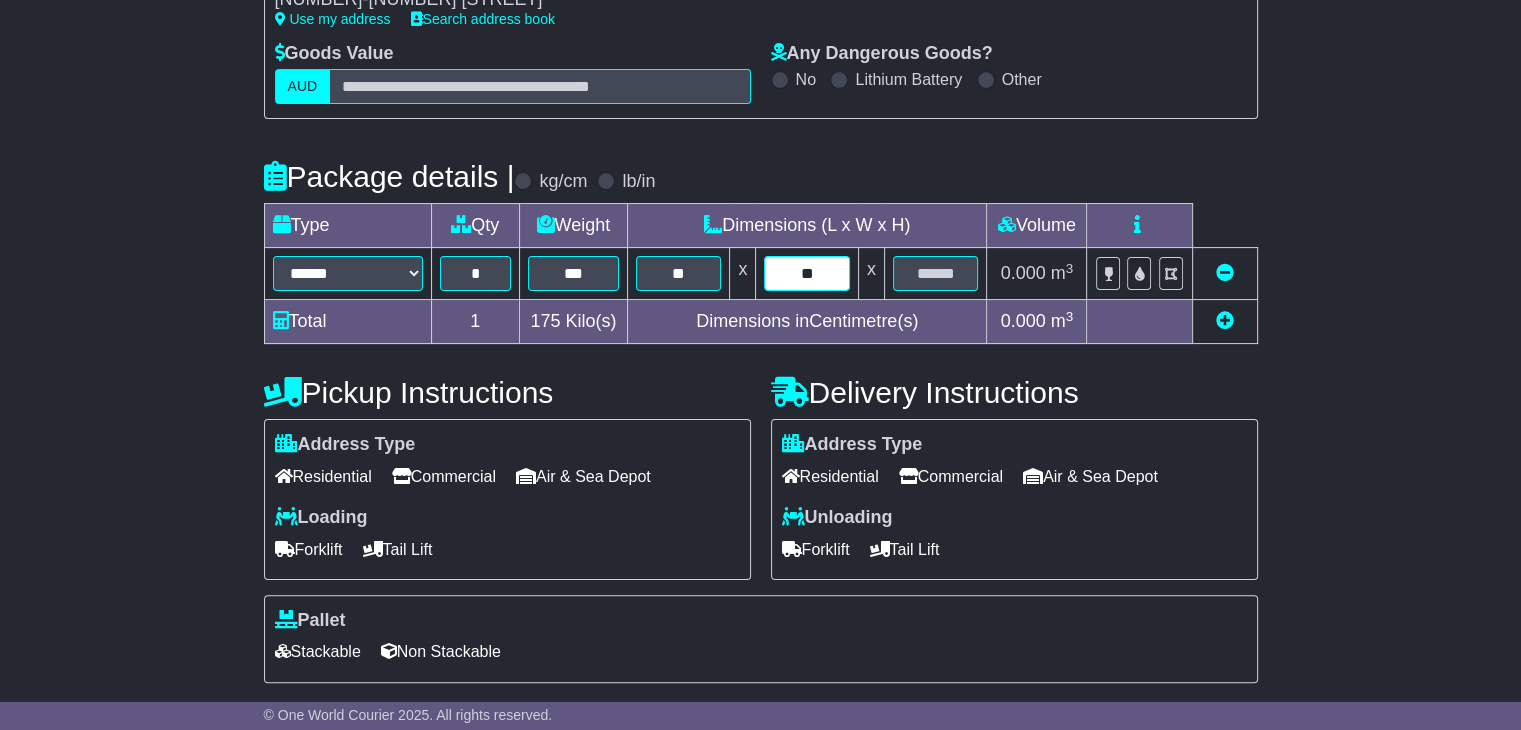 type on "**" 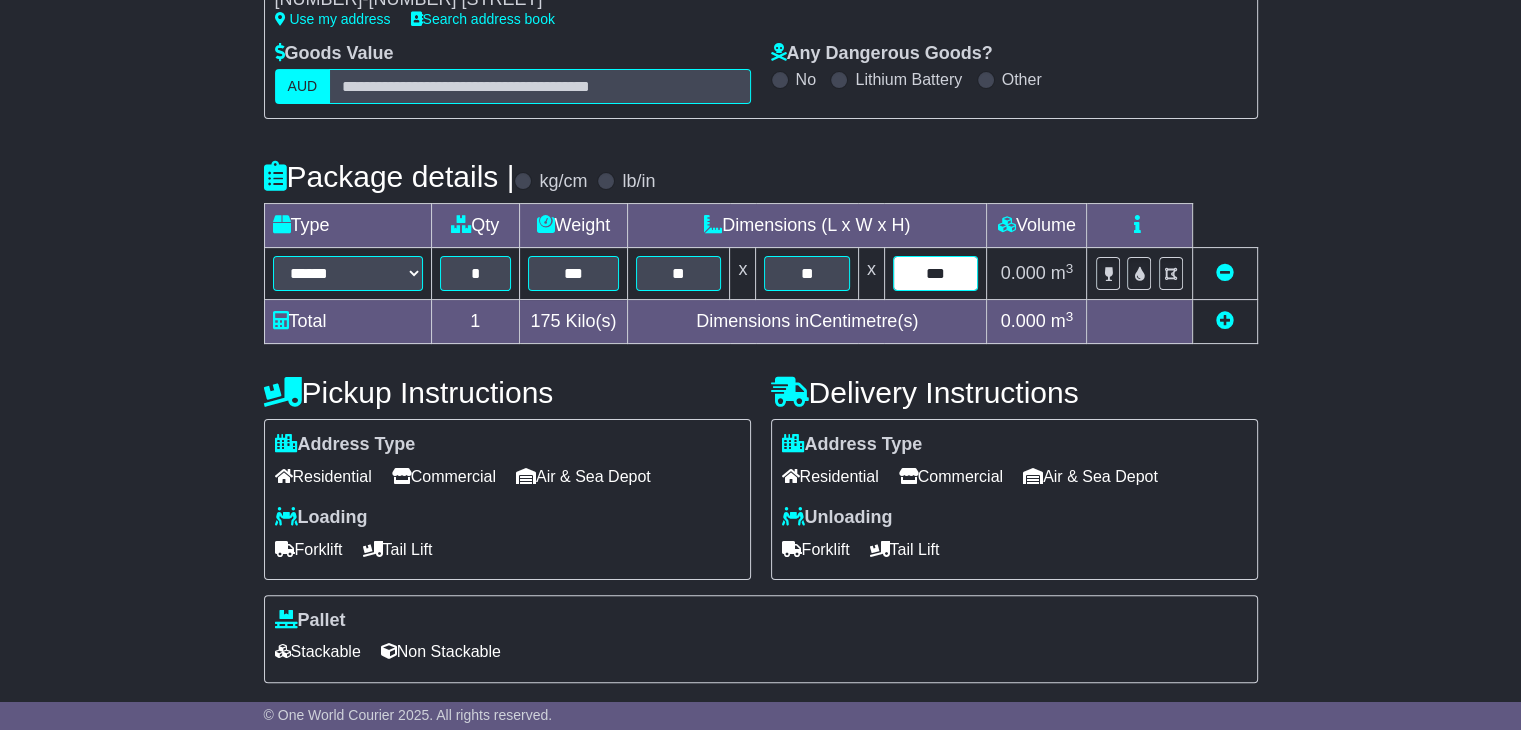 type on "***" 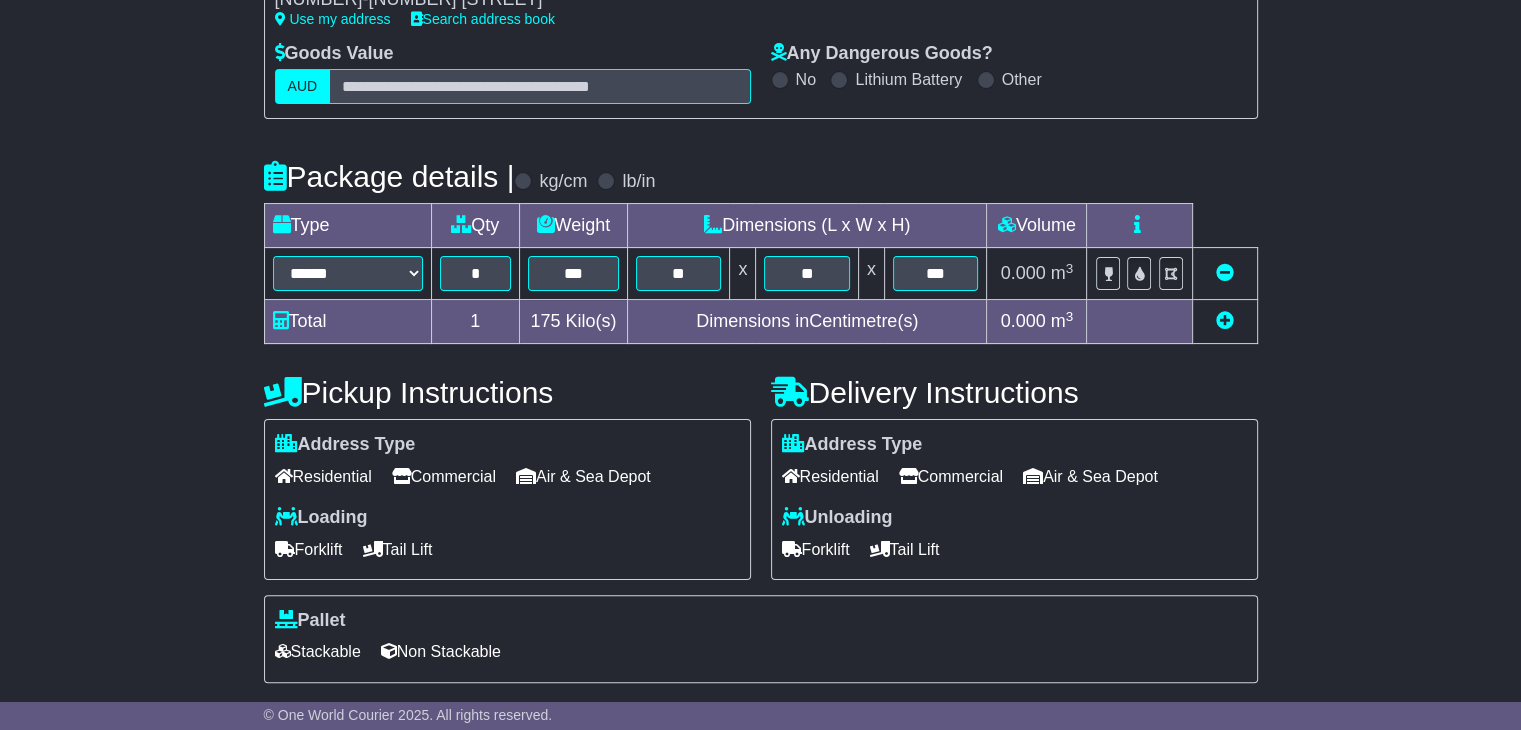 click on "Commercial" at bounding box center [951, 476] 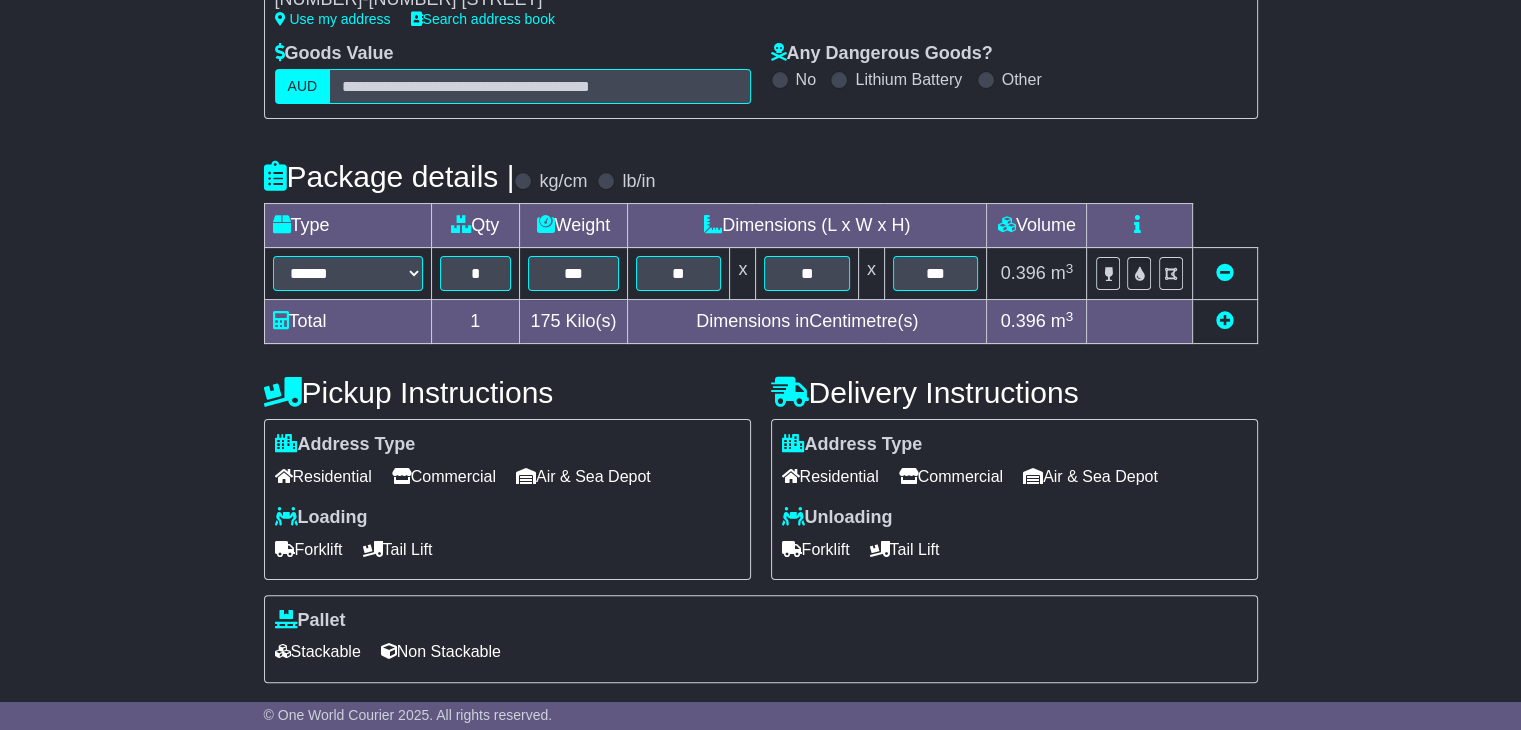 drag, startPoint x: 804, startPoint y: 541, endPoint x: 741, endPoint y: 544, distance: 63.07139 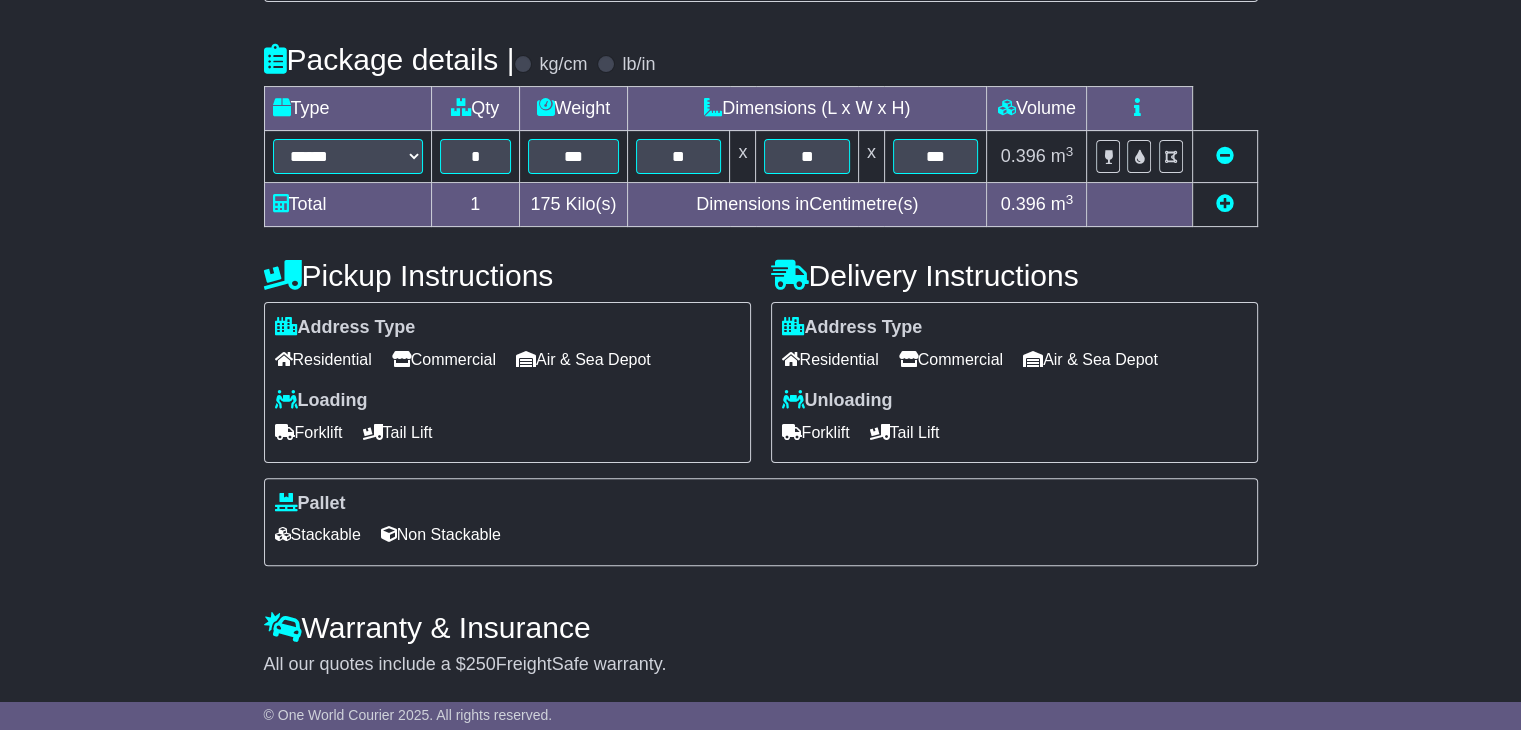 scroll, scrollTop: 548, scrollLeft: 0, axis: vertical 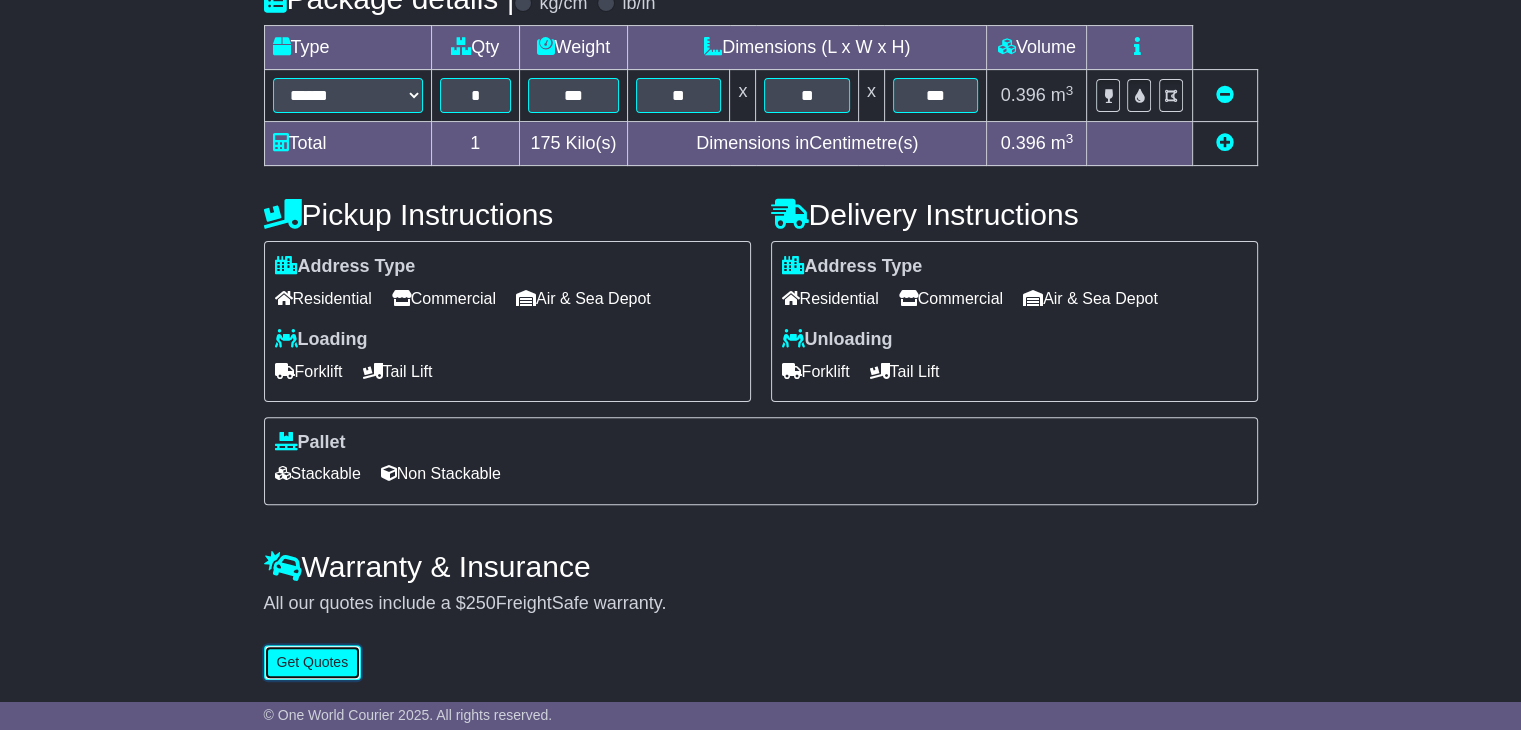 click on "Get Quotes" at bounding box center [313, 662] 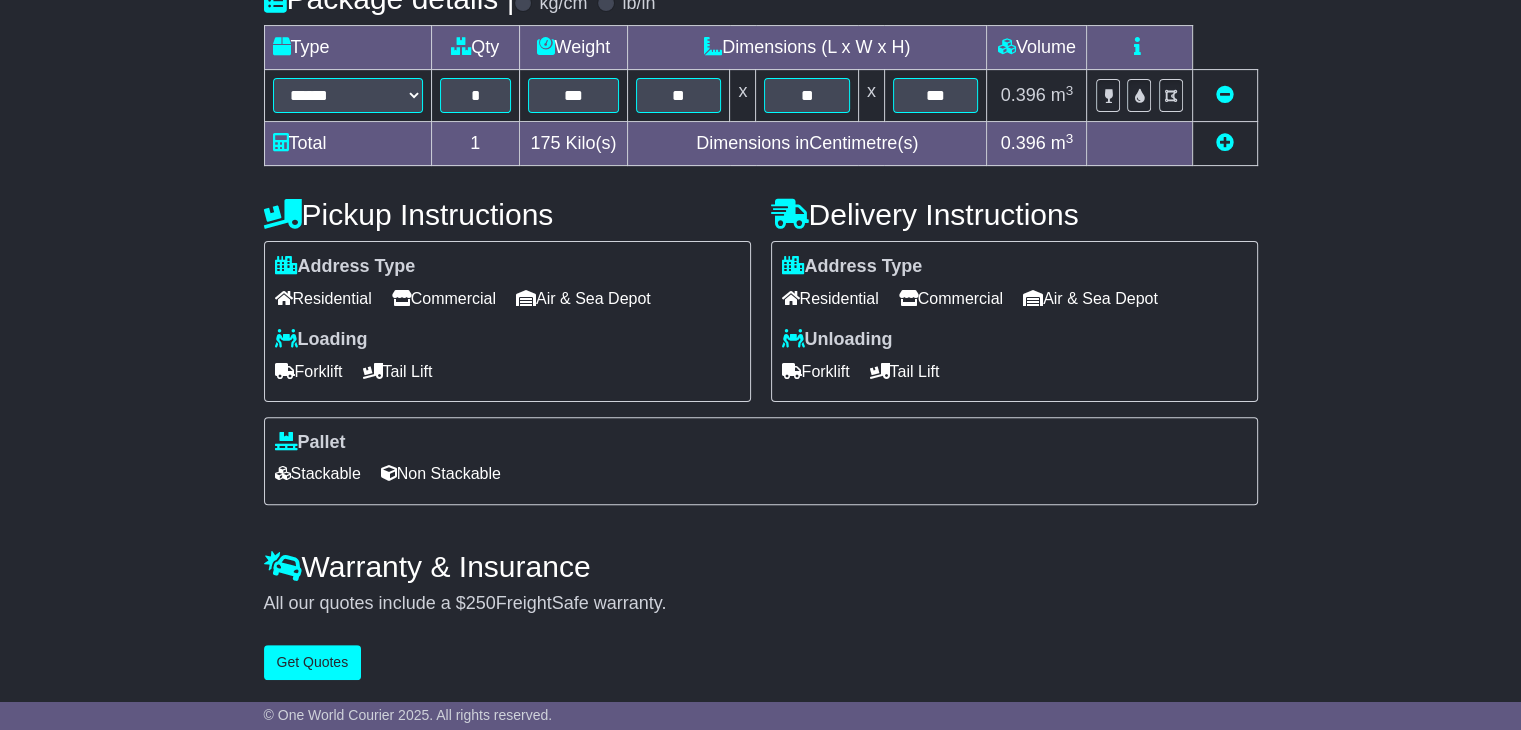 scroll, scrollTop: 0, scrollLeft: 0, axis: both 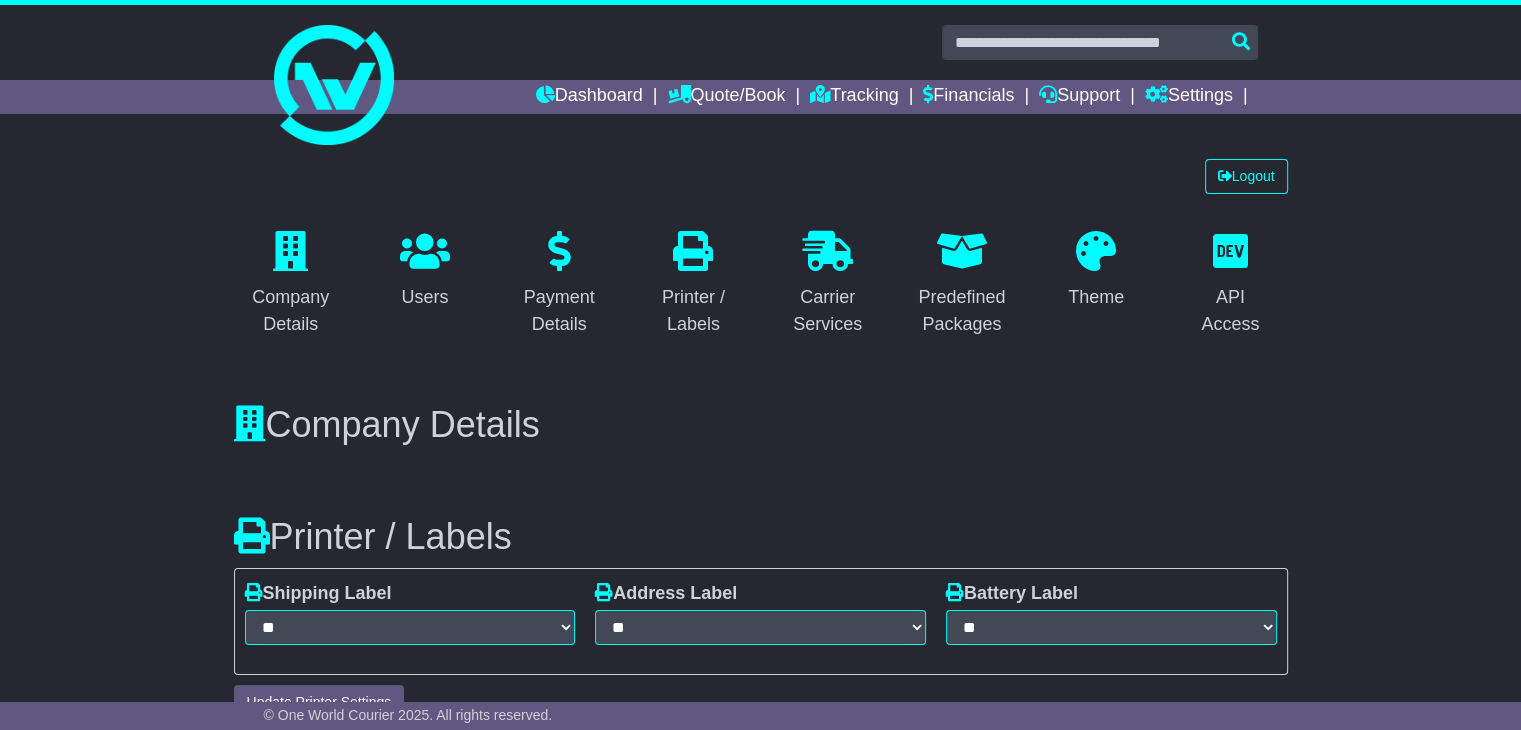 select on "**********" 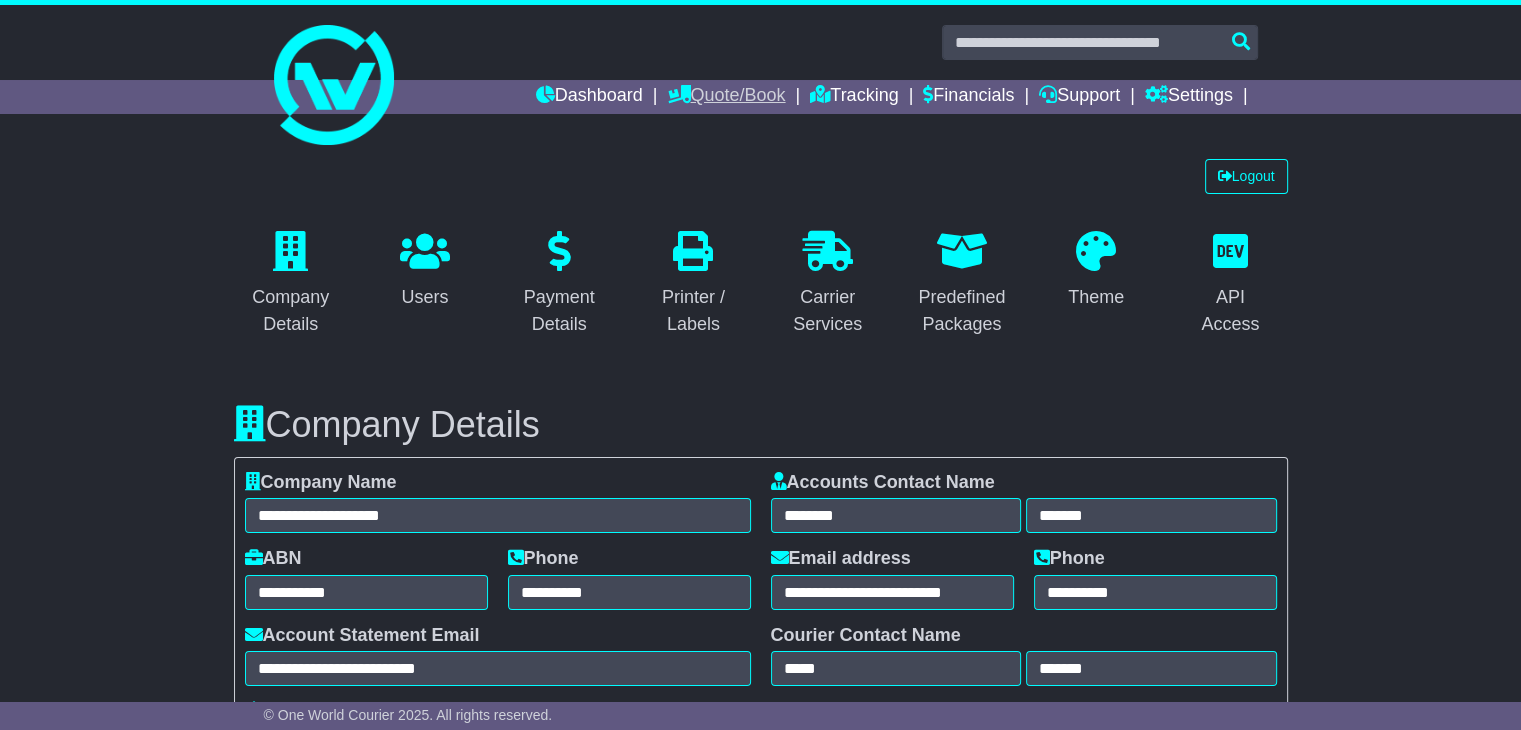 click on "Quote/Book" at bounding box center (726, 97) 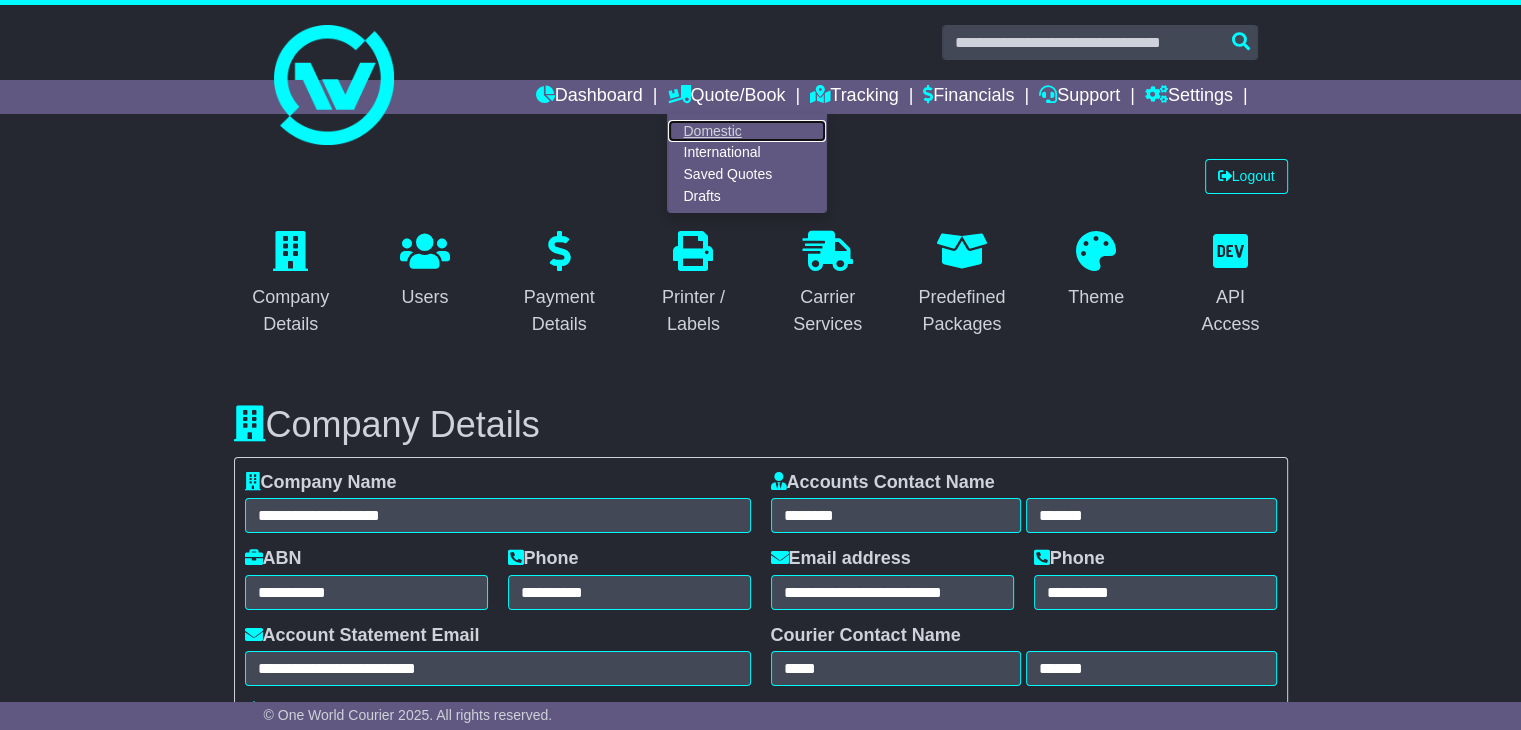 click on "Domestic" at bounding box center (747, 131) 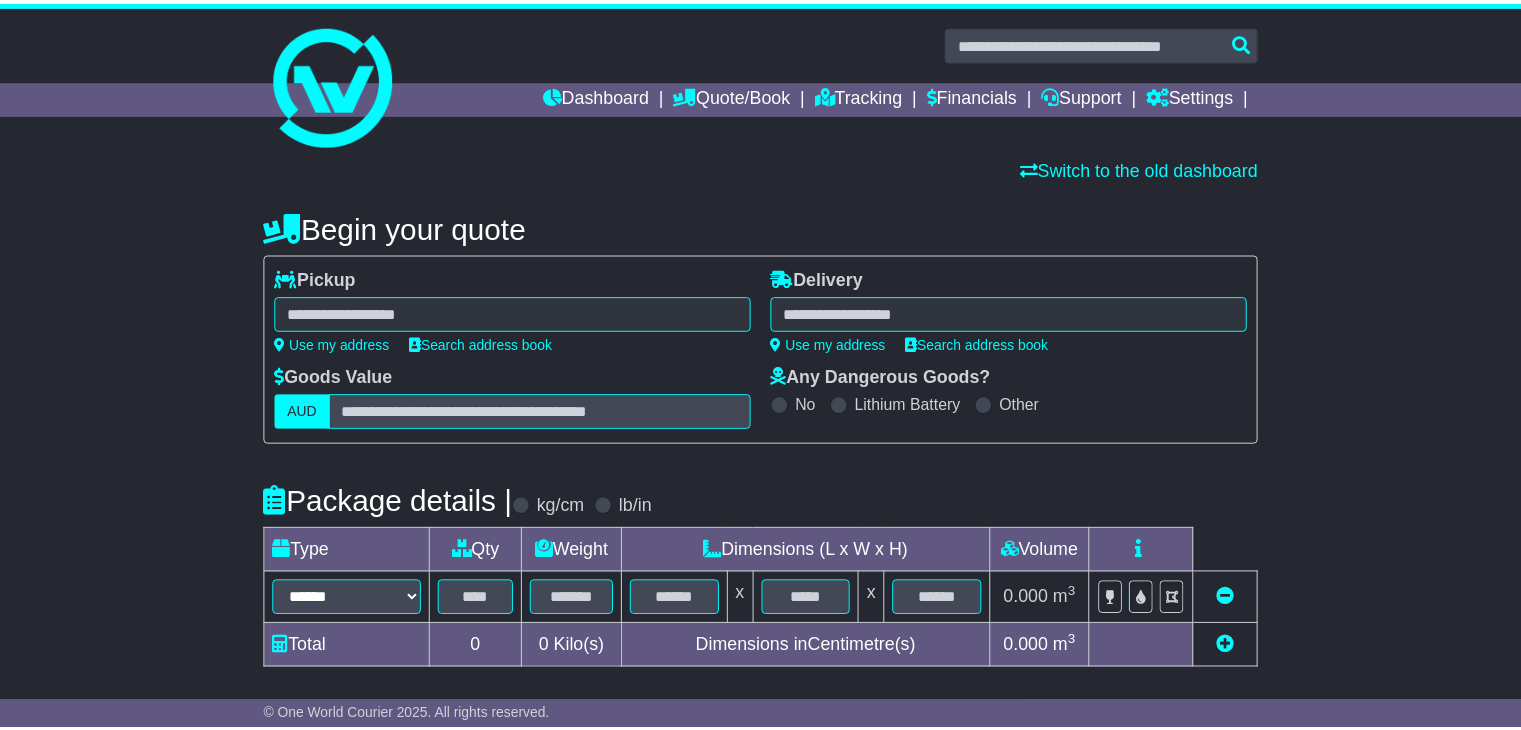 scroll, scrollTop: 0, scrollLeft: 0, axis: both 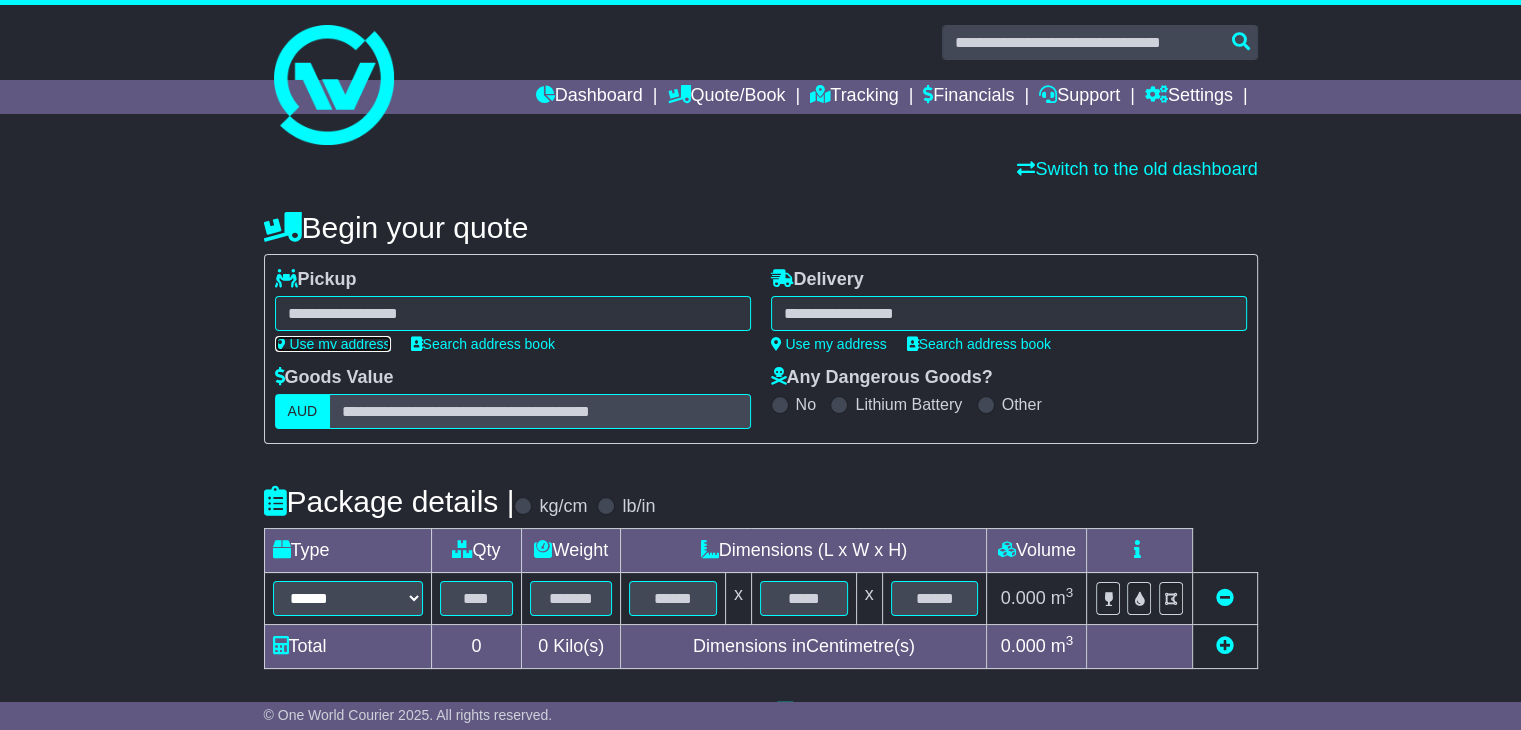 click on "Use my address" at bounding box center (333, 344) 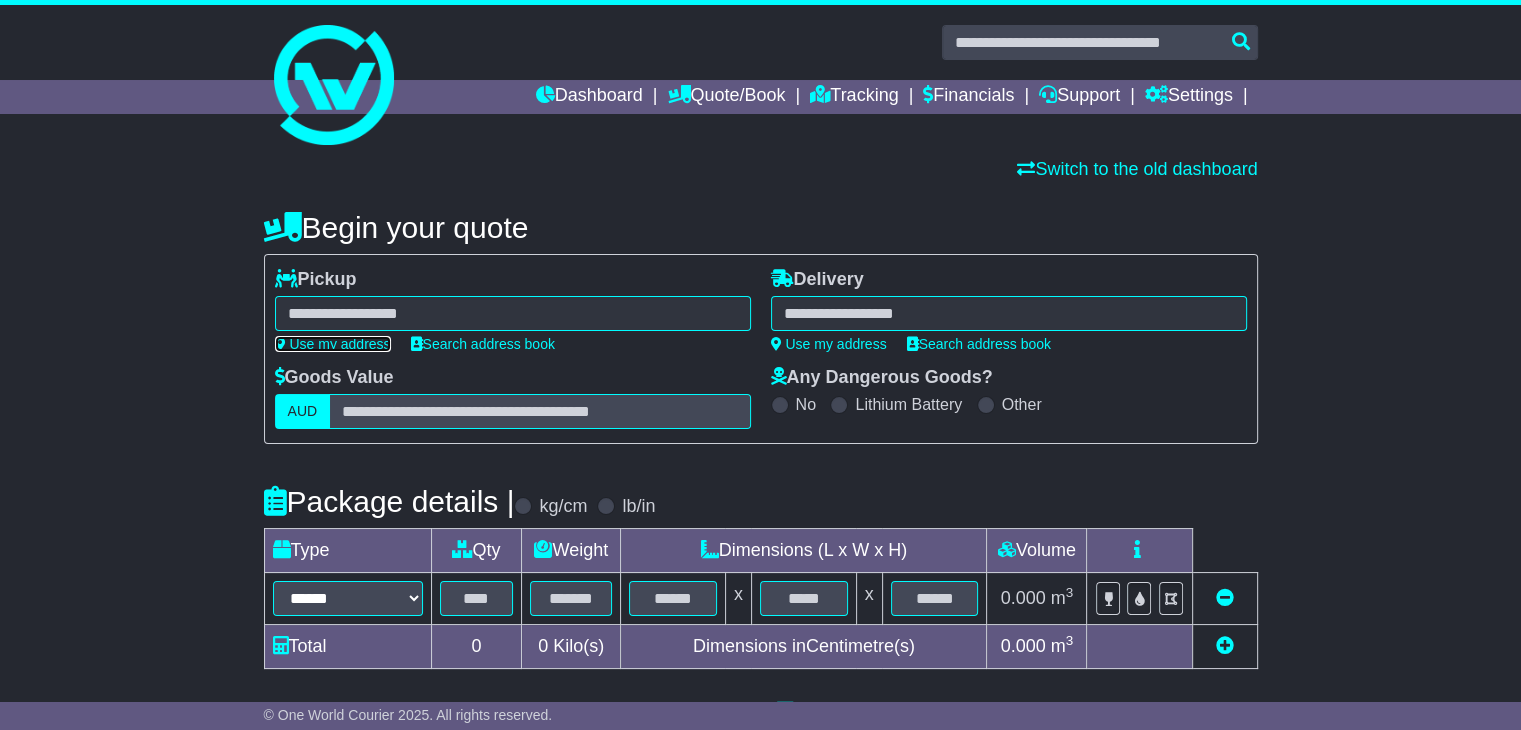 type on "**********" 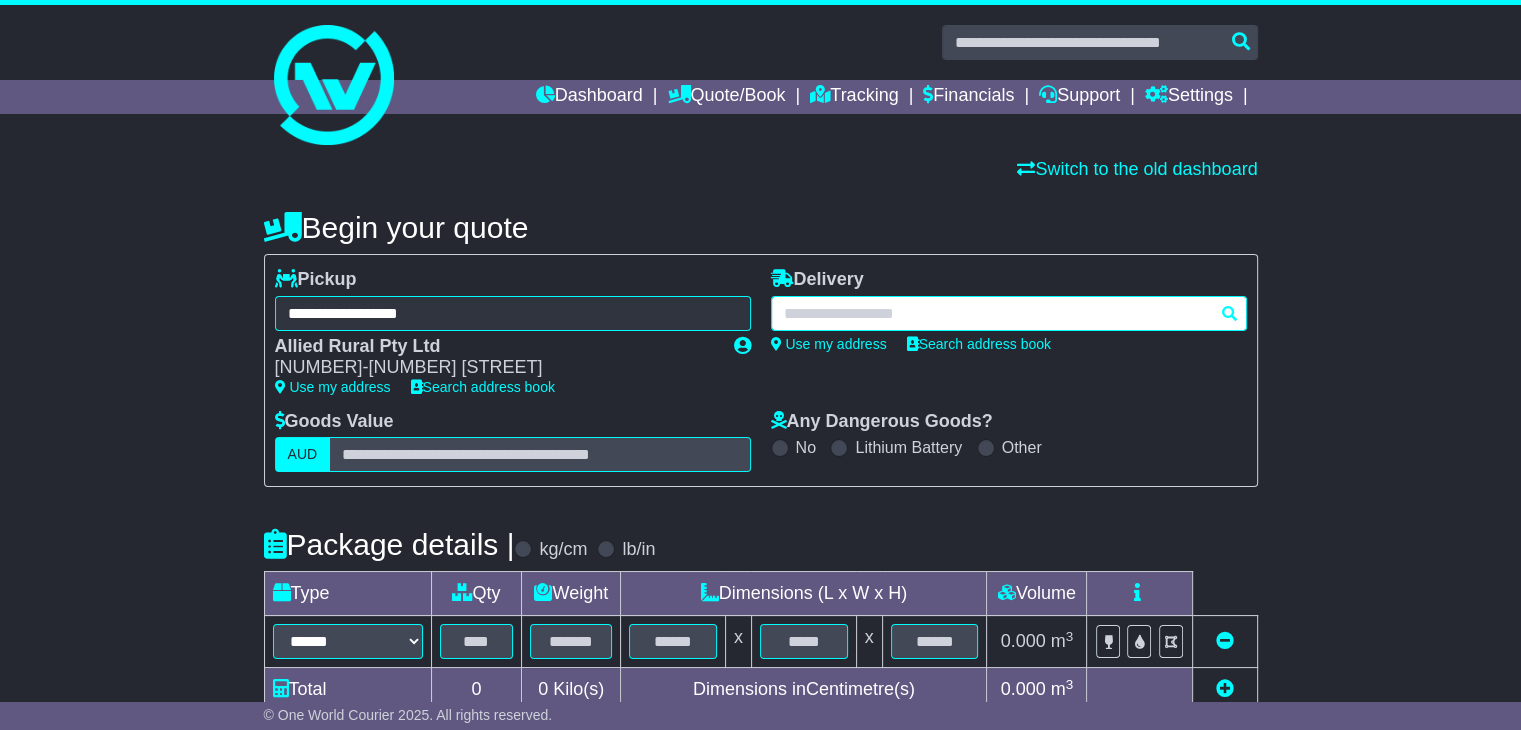 click at bounding box center (1009, 313) 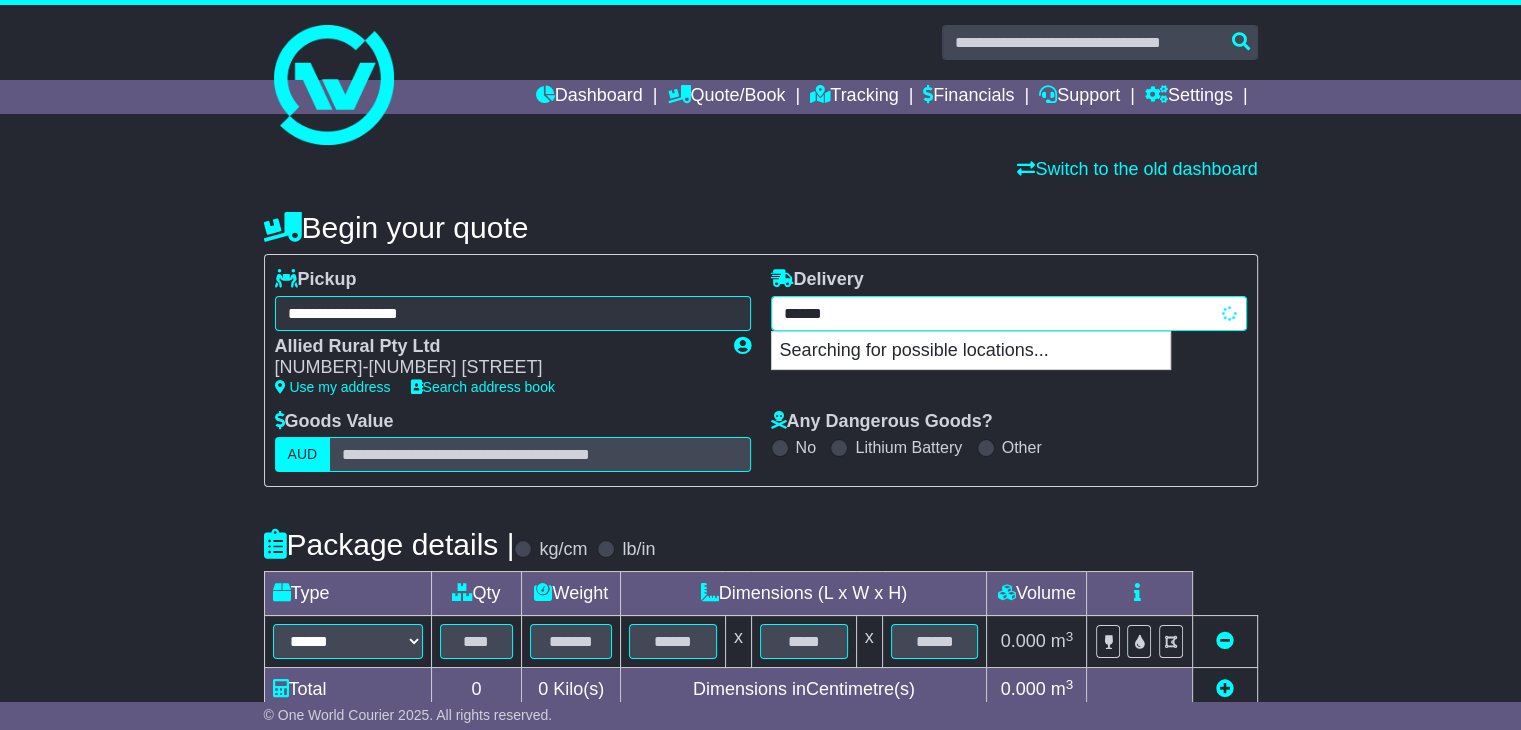 type on "*******" 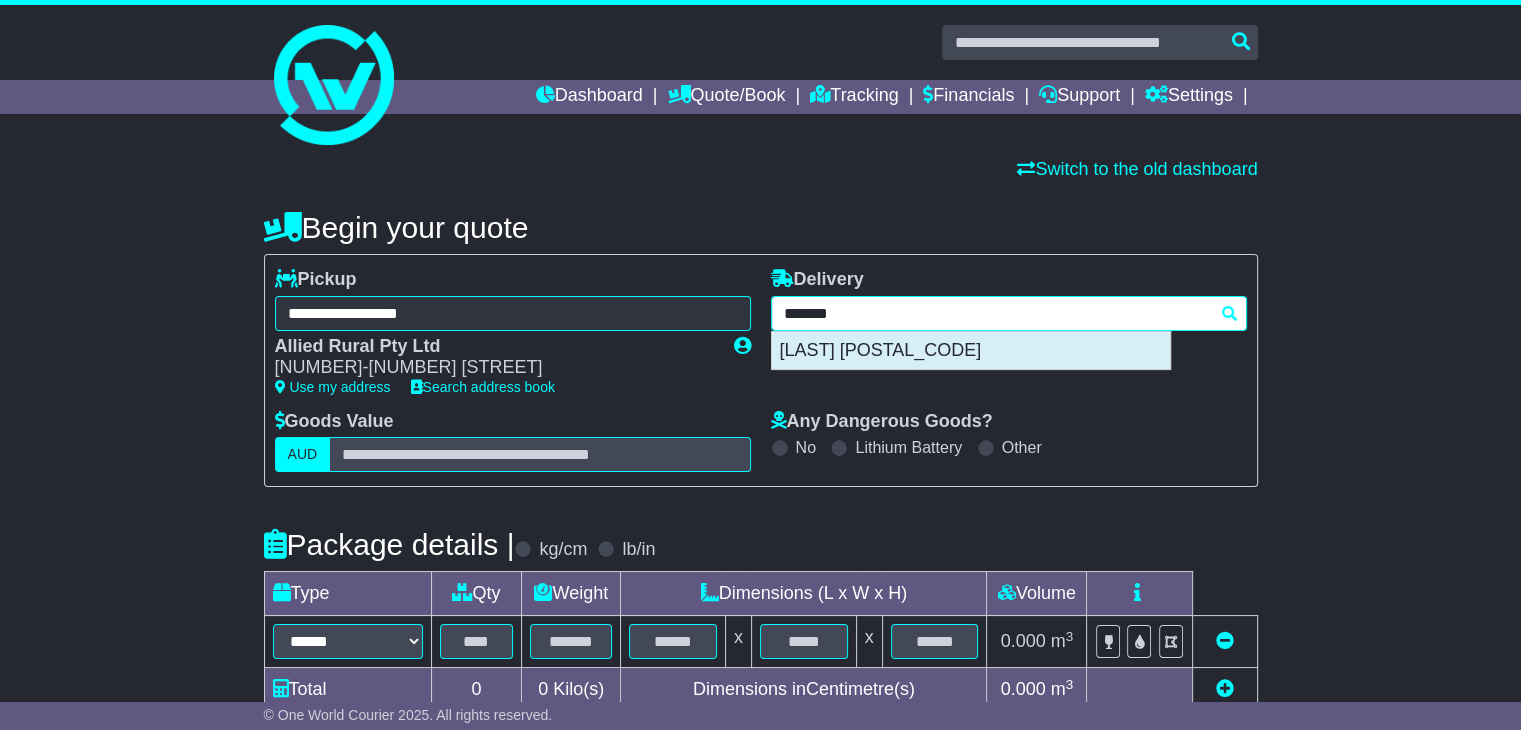 click on "CICCONE 0870" at bounding box center [971, 351] 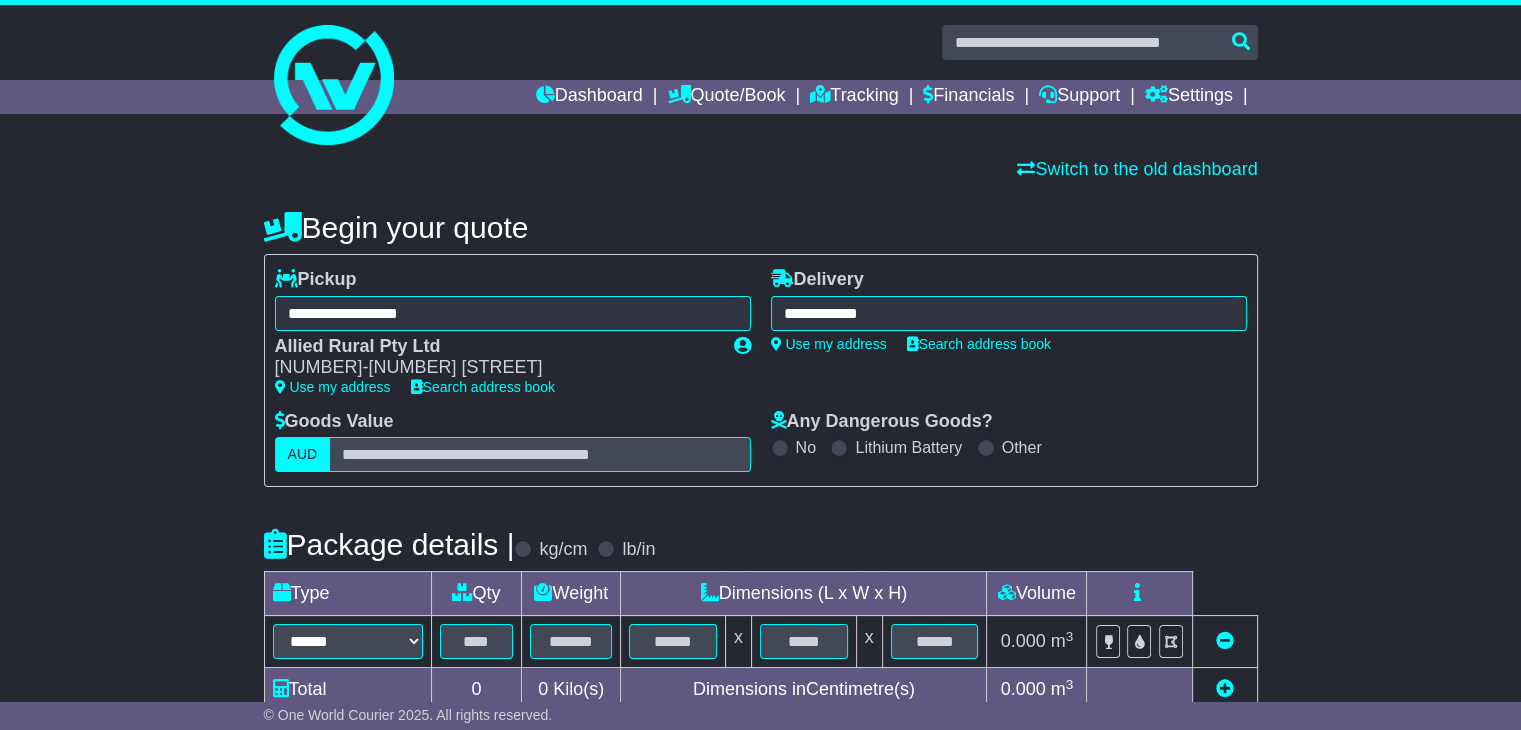 type on "**********" 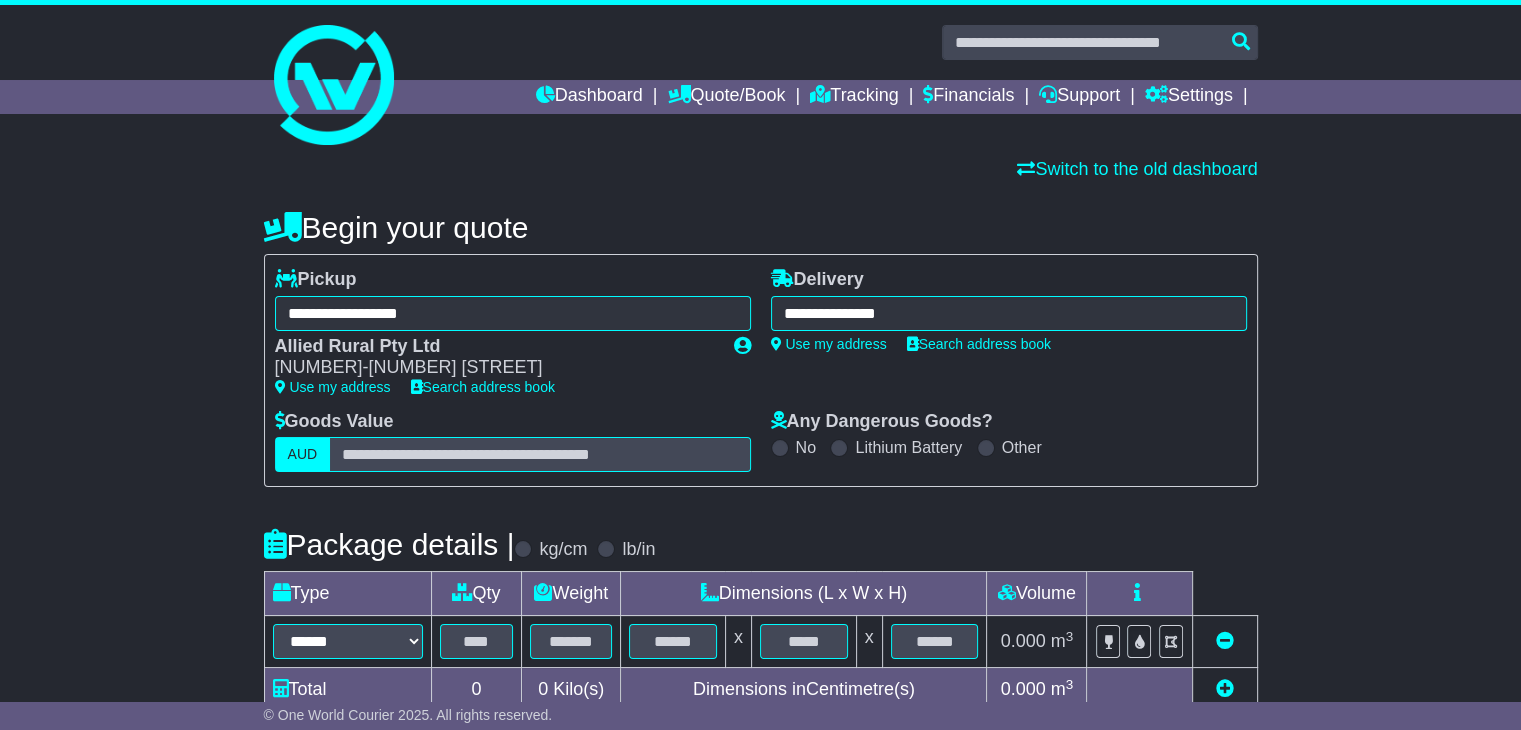 scroll, scrollTop: 368, scrollLeft: 0, axis: vertical 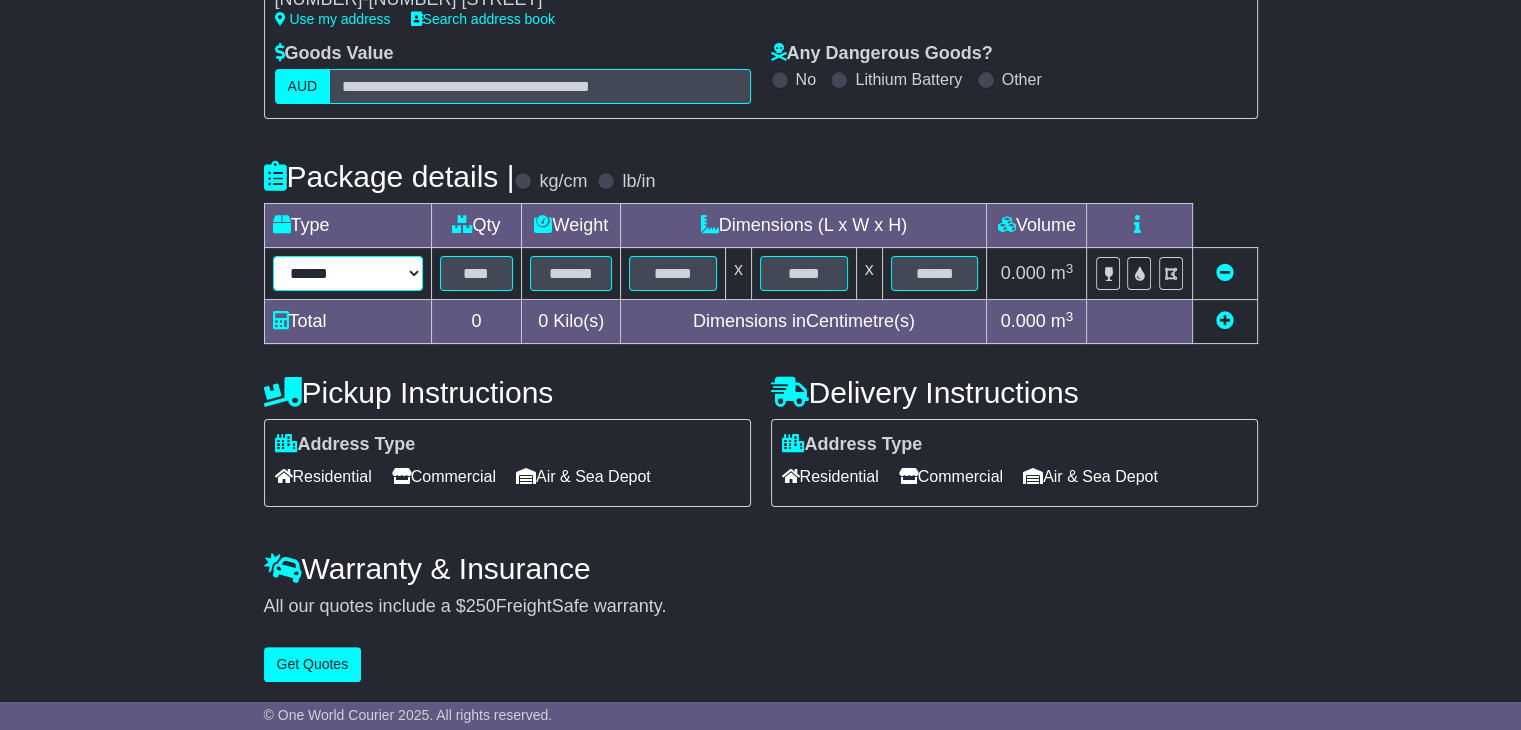 click on "****** ****** *** ******** ***** **** **** ****** *** *******" at bounding box center [348, 273] 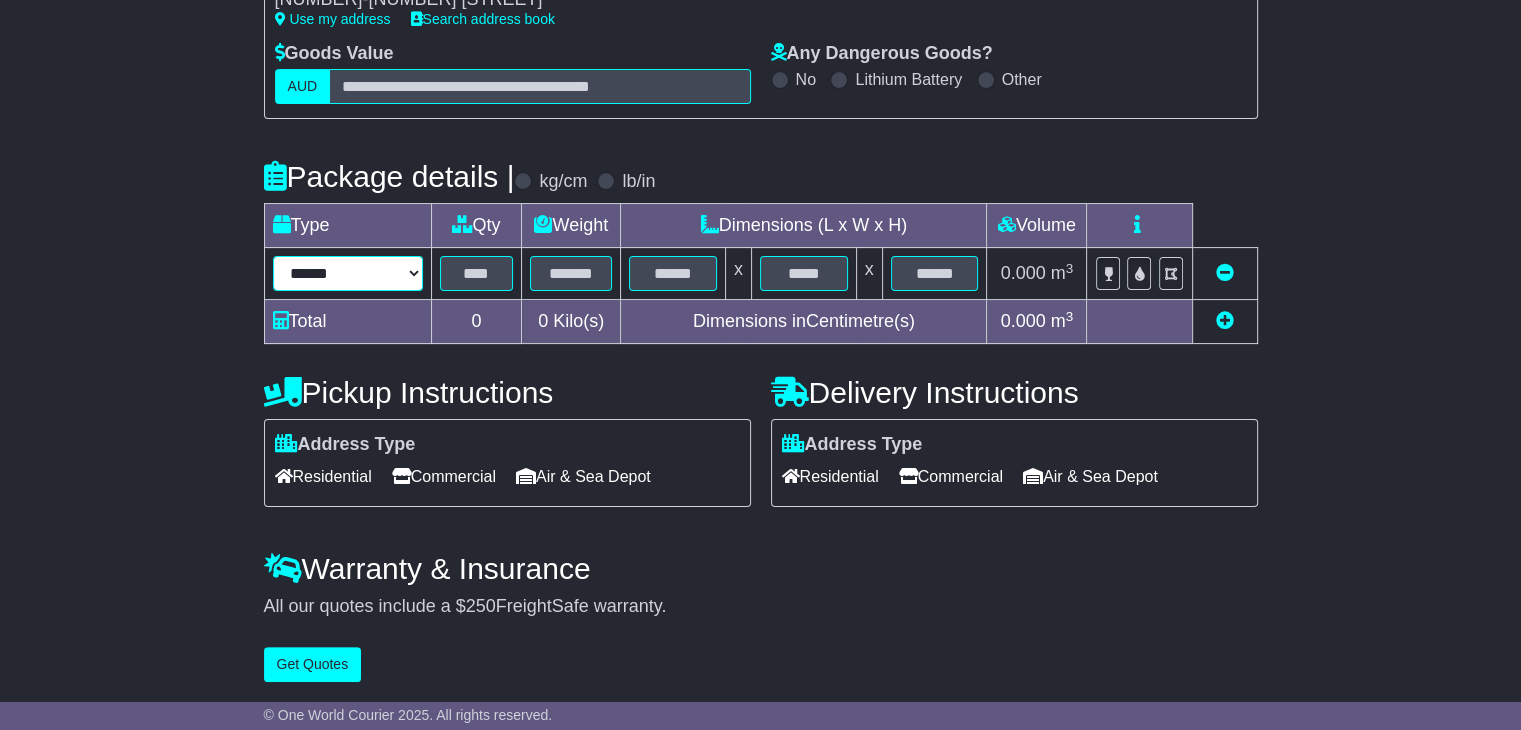 select on "*****" 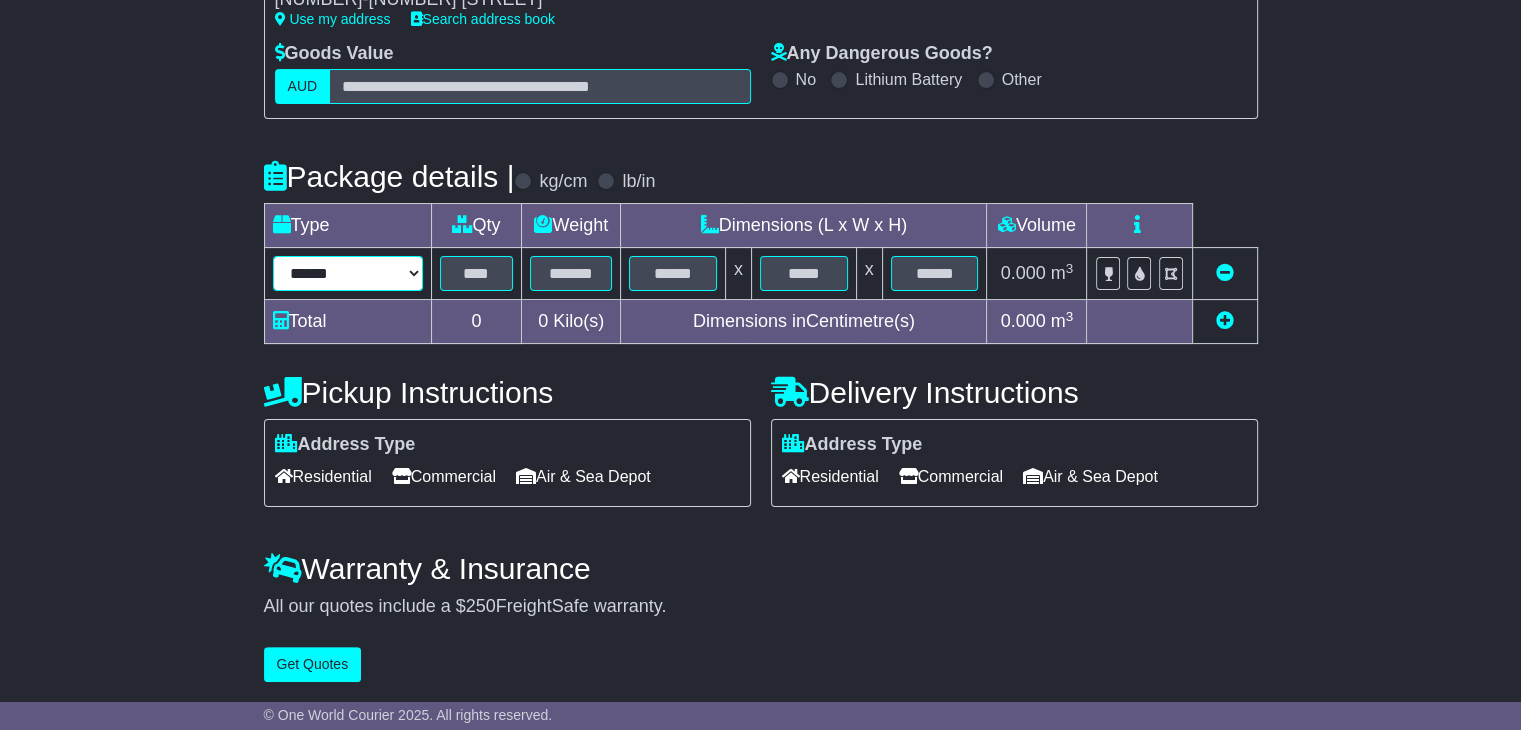 click on "****** ****** *** ******** ***** **** **** ****** *** *******" at bounding box center [348, 273] 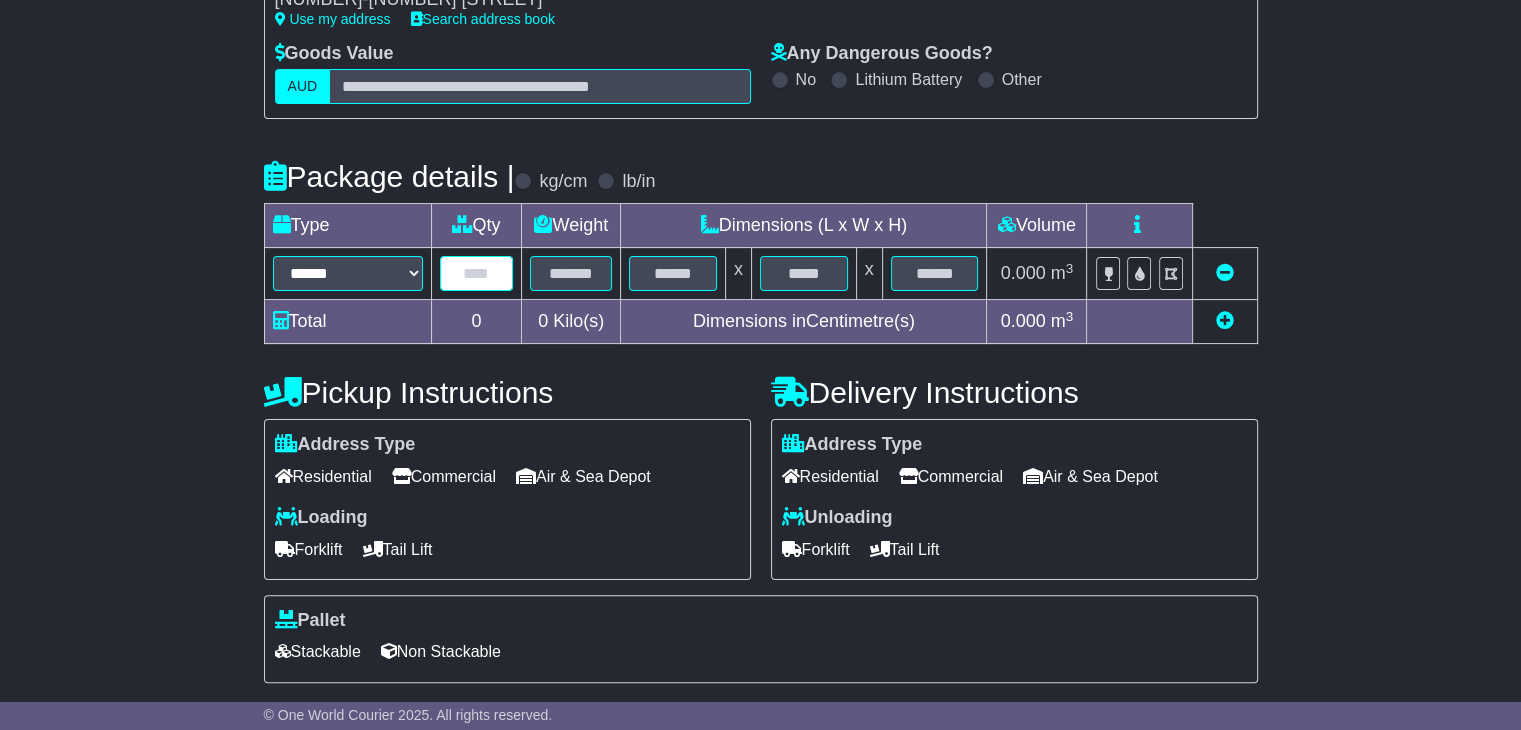 click at bounding box center (477, 273) 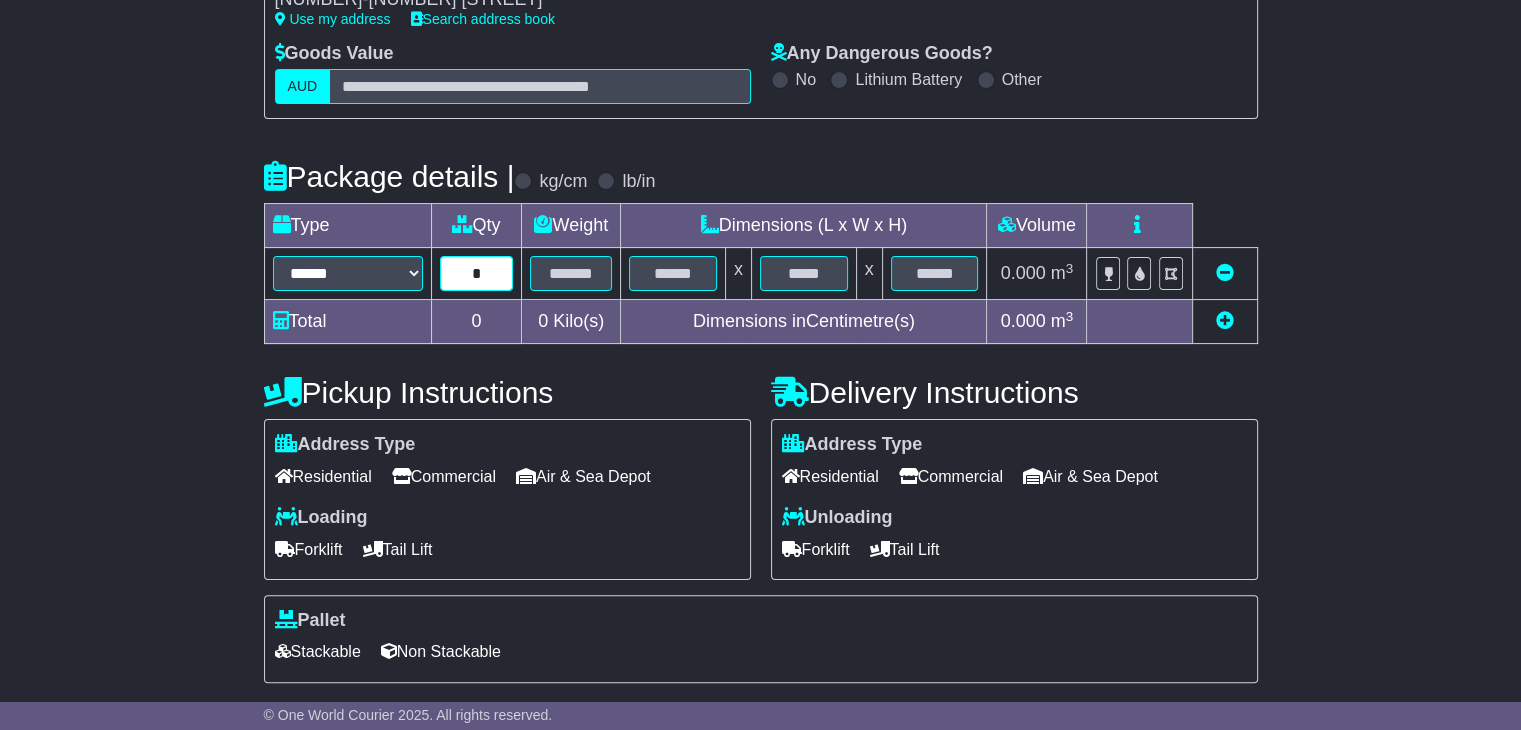 type on "*" 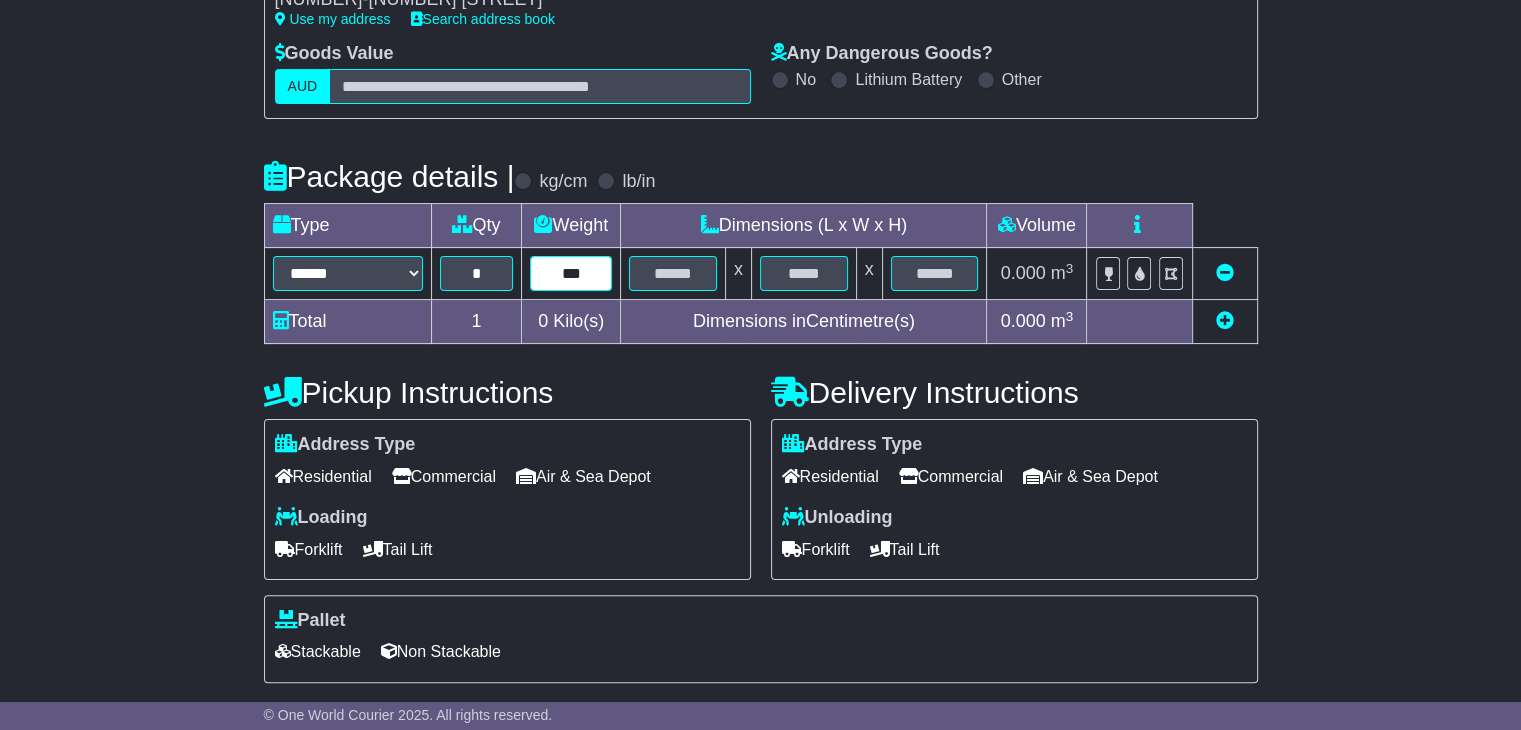type on "***" 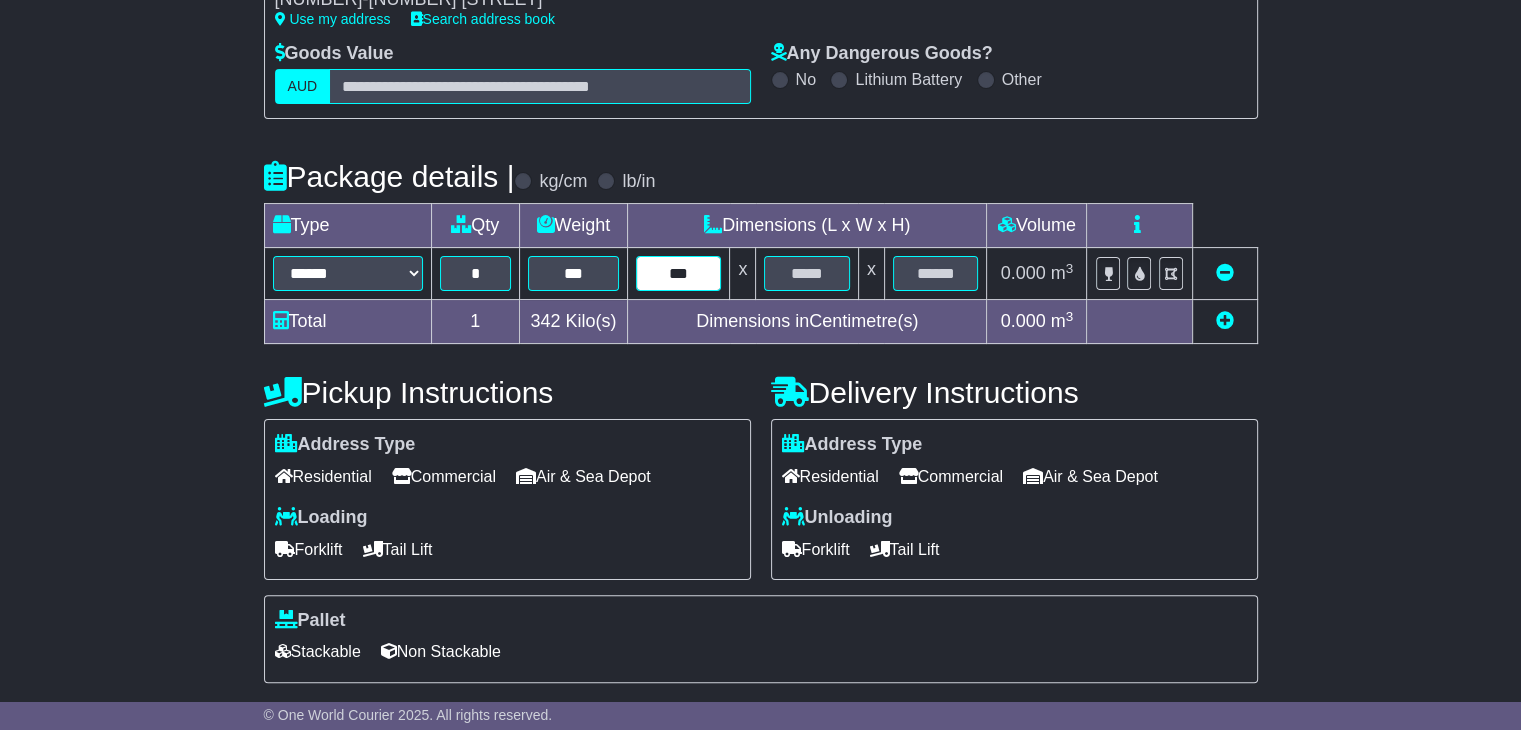 type on "***" 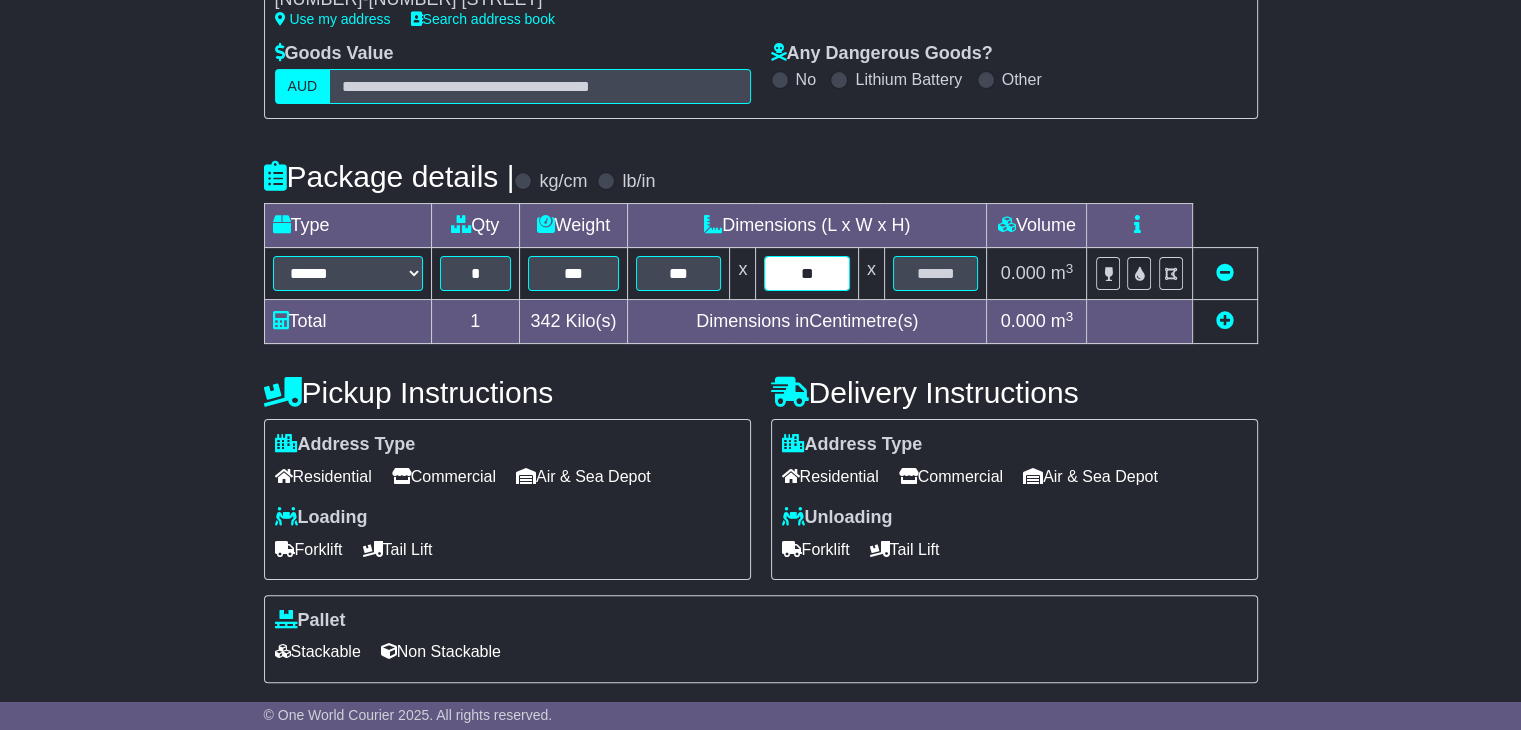 type on "**" 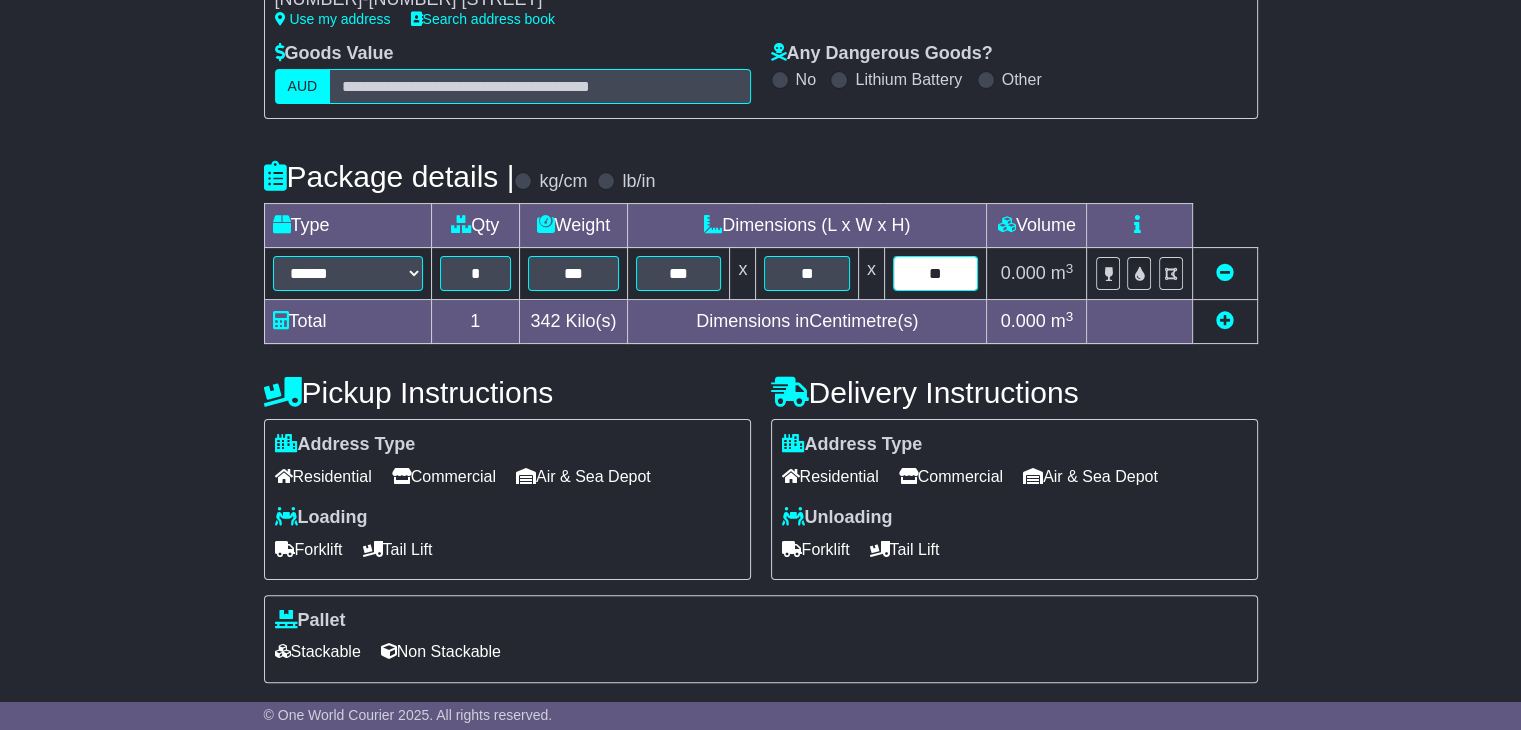 type on "**" 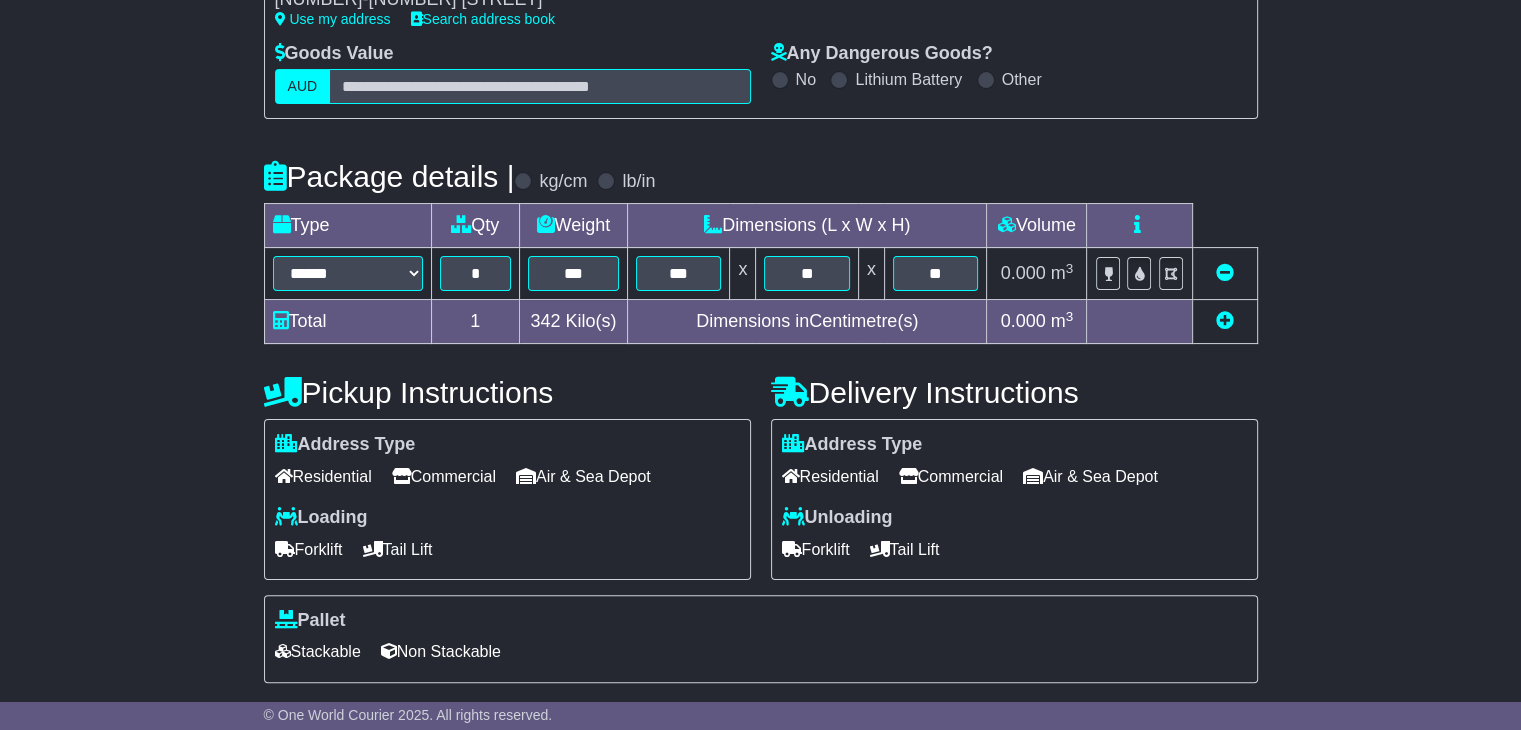 click on "Commercial" at bounding box center (951, 476) 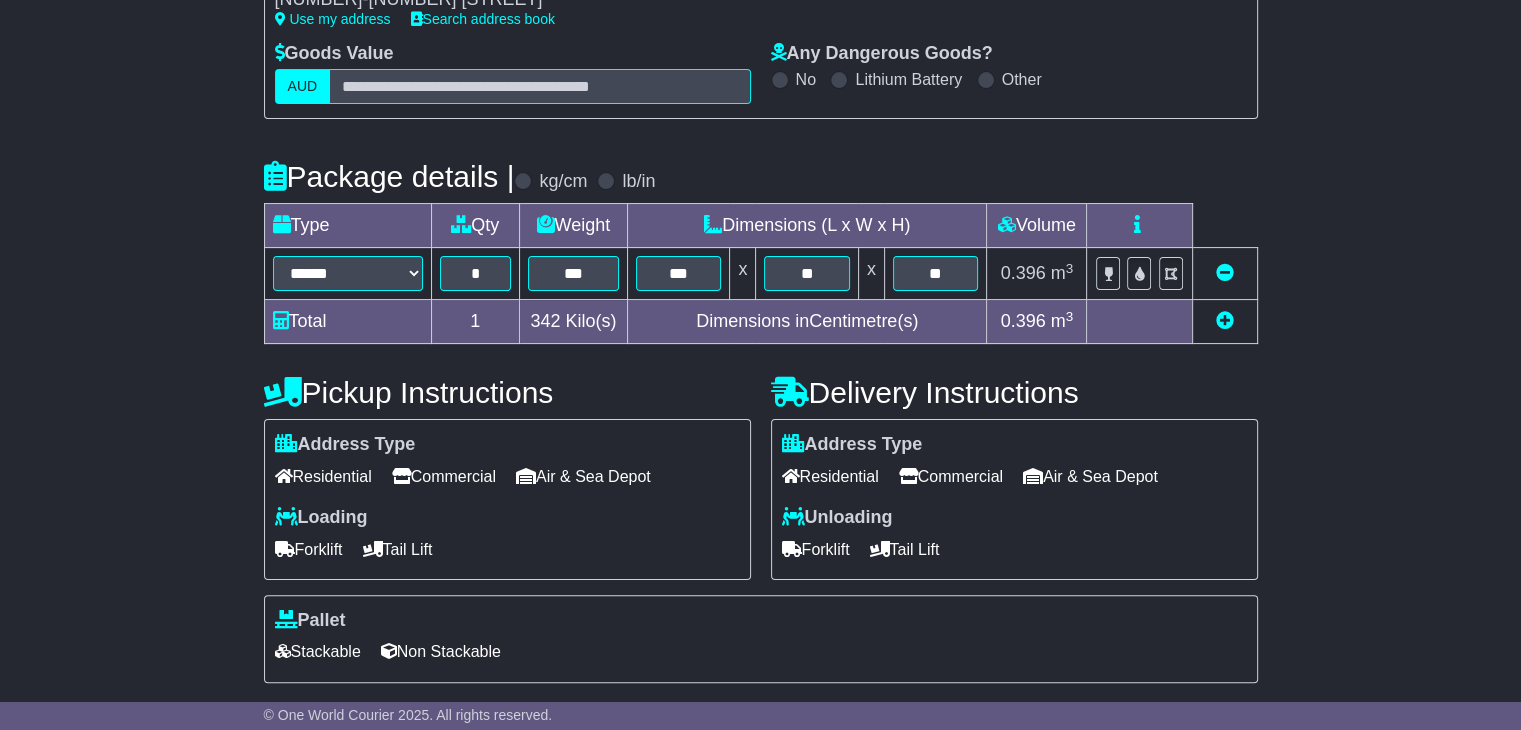 drag, startPoint x: 816, startPoint y: 549, endPoint x: 523, endPoint y: 552, distance: 293.01535 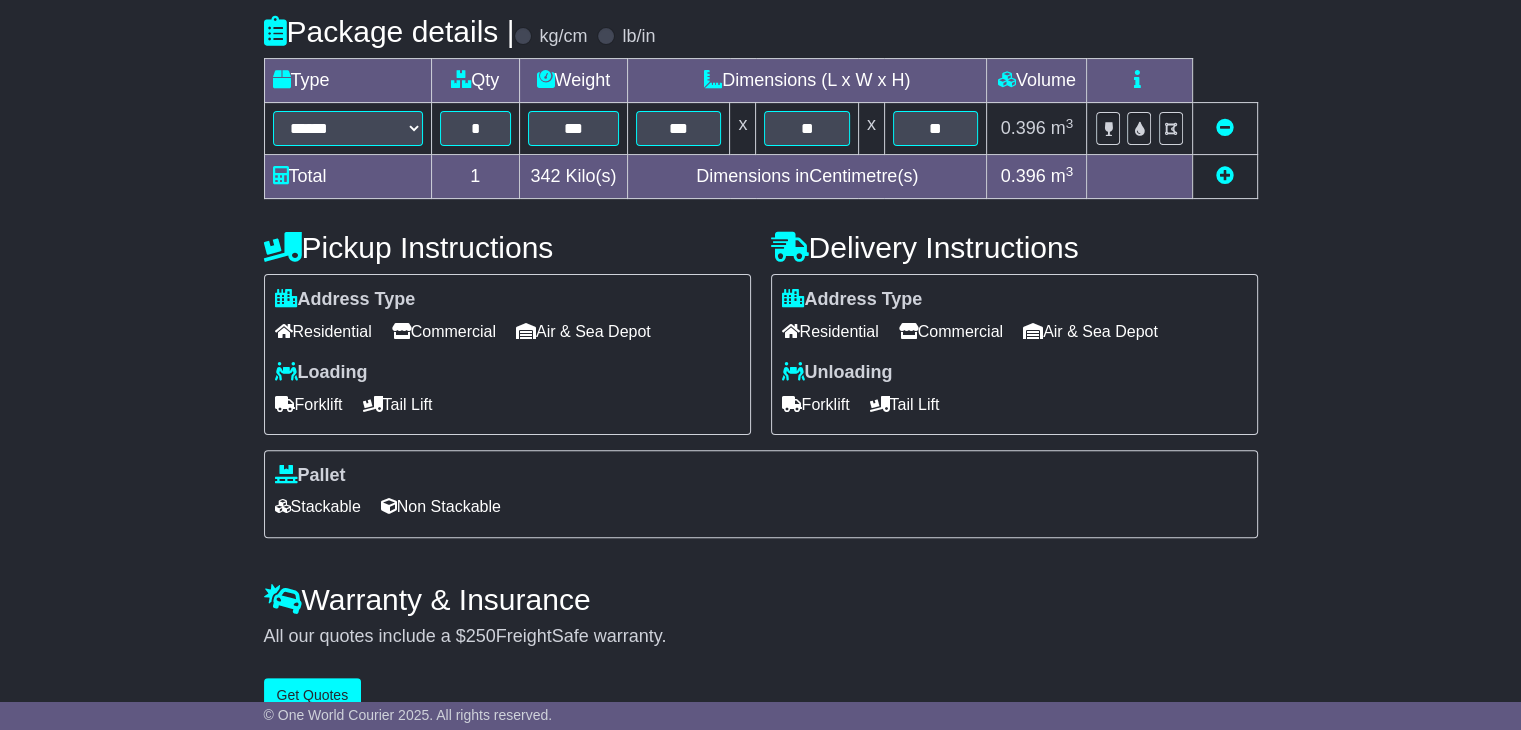 scroll, scrollTop: 548, scrollLeft: 0, axis: vertical 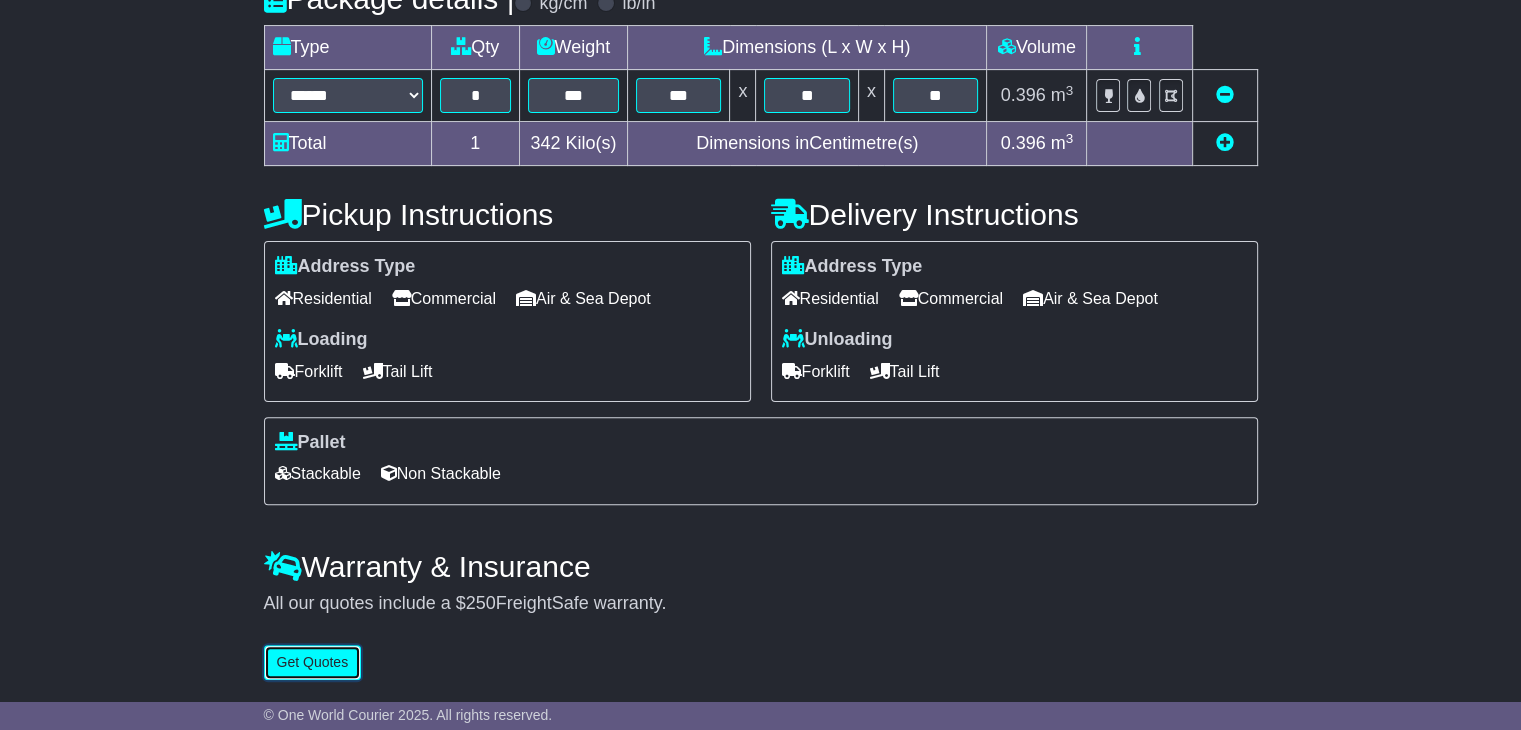 drag, startPoint x: 289, startPoint y: 669, endPoint x: 264, endPoint y: 629, distance: 47.169907 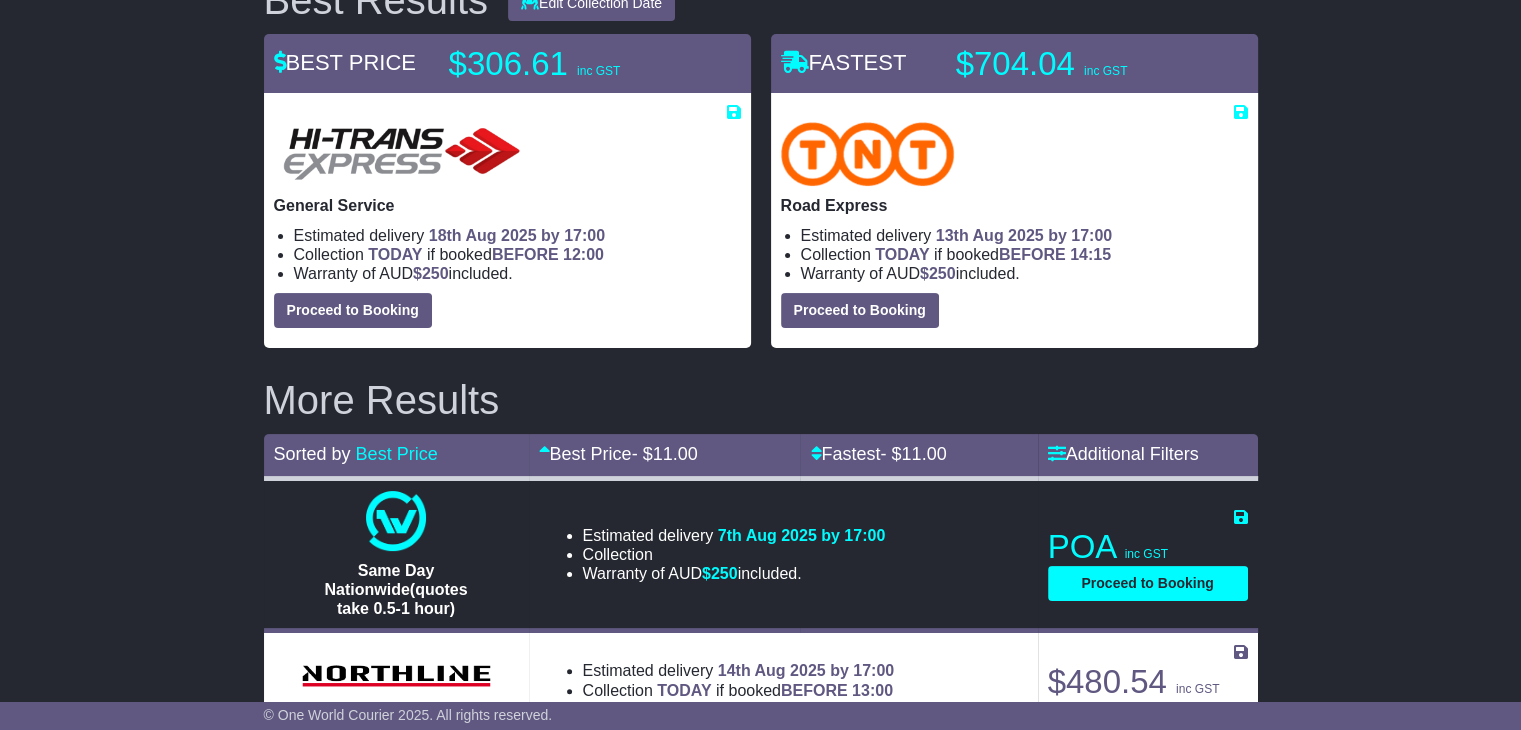 scroll, scrollTop: 248, scrollLeft: 0, axis: vertical 